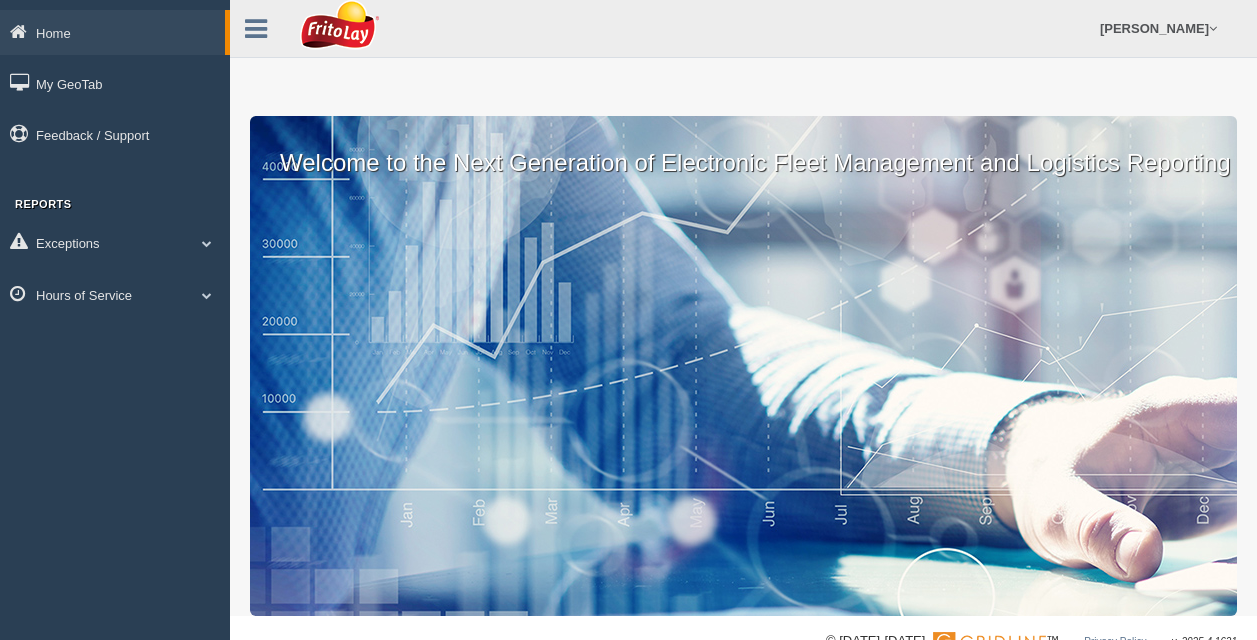 scroll, scrollTop: 0, scrollLeft: 0, axis: both 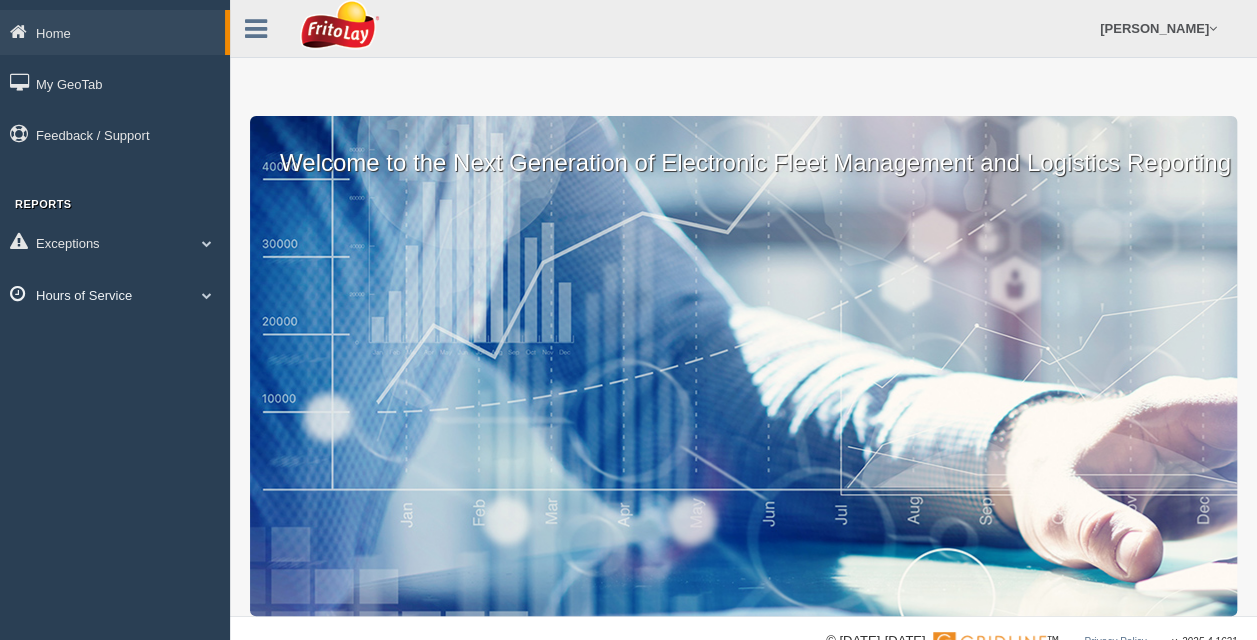 click on "Hours of Service" at bounding box center [115, 294] 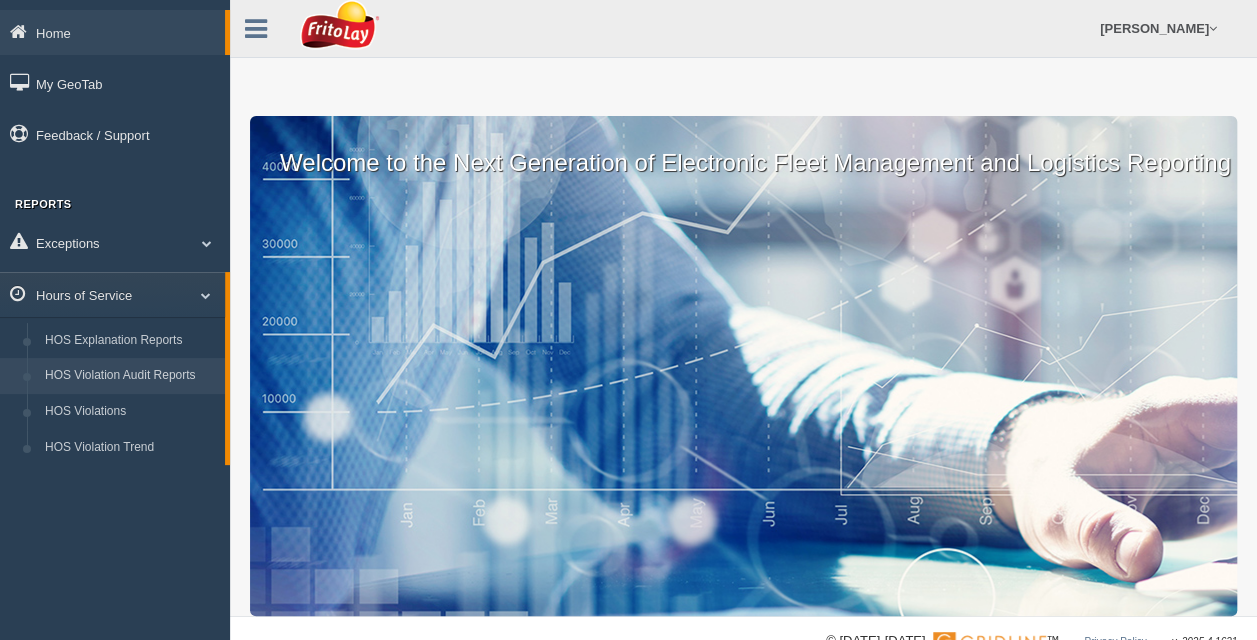 click on "HOS Violation Audit Reports" at bounding box center [130, 376] 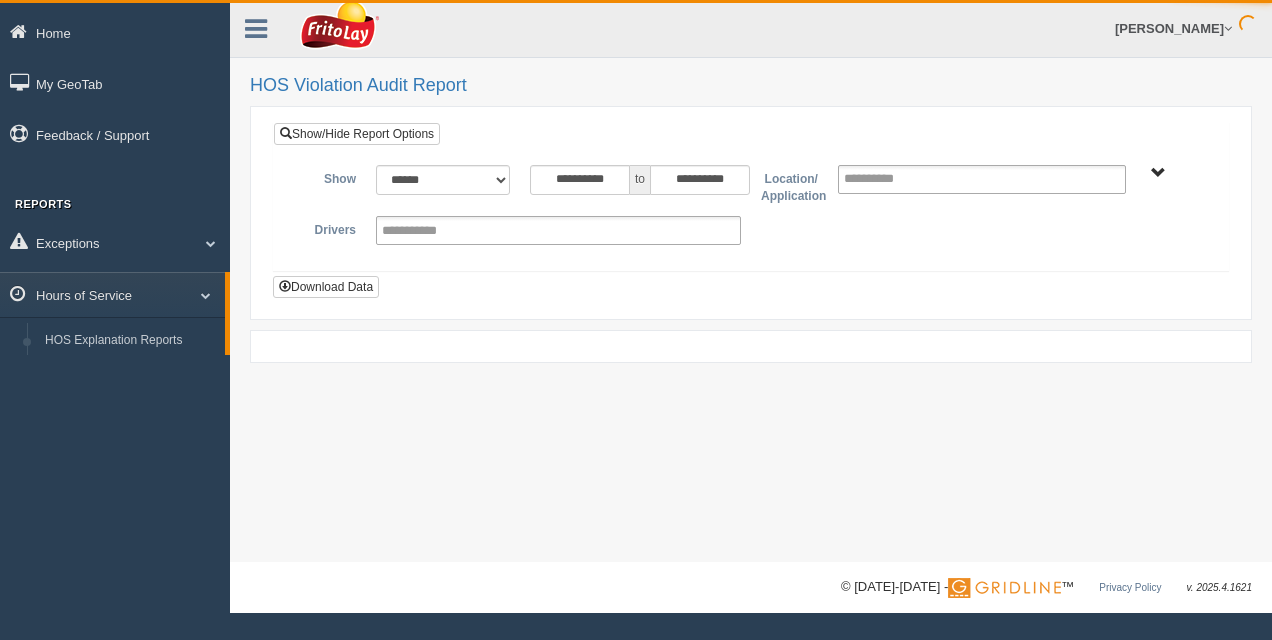 scroll, scrollTop: 0, scrollLeft: 0, axis: both 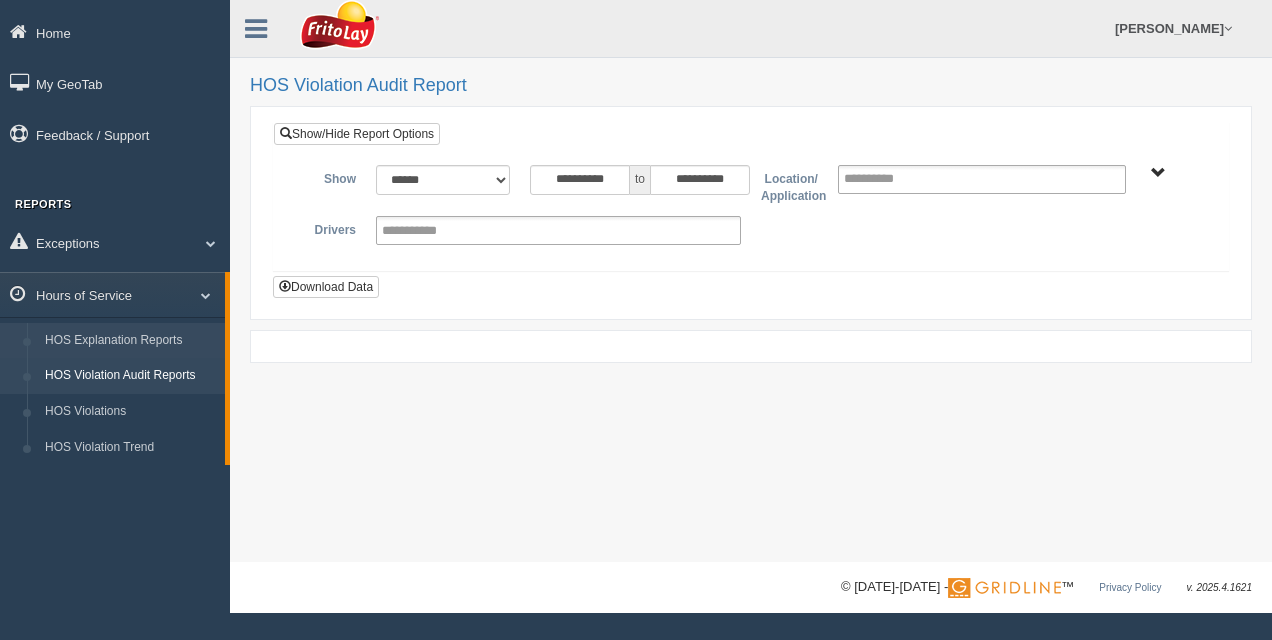 click on "HOS Explanation Reports" at bounding box center [130, 341] 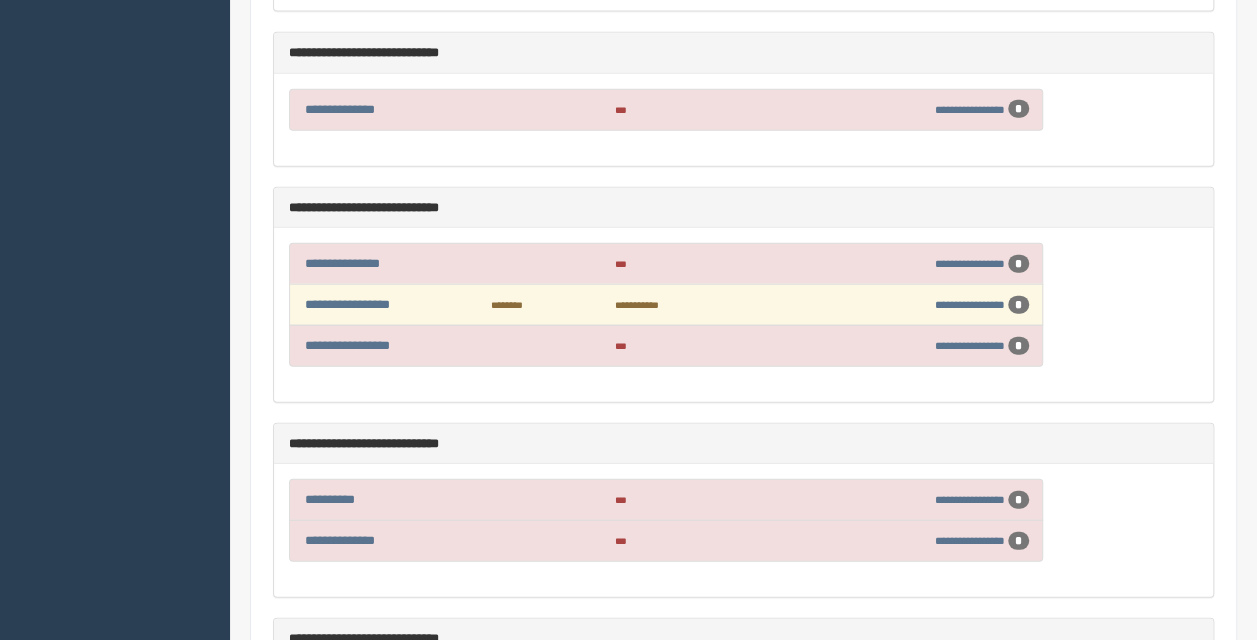 scroll, scrollTop: 2300, scrollLeft: 0, axis: vertical 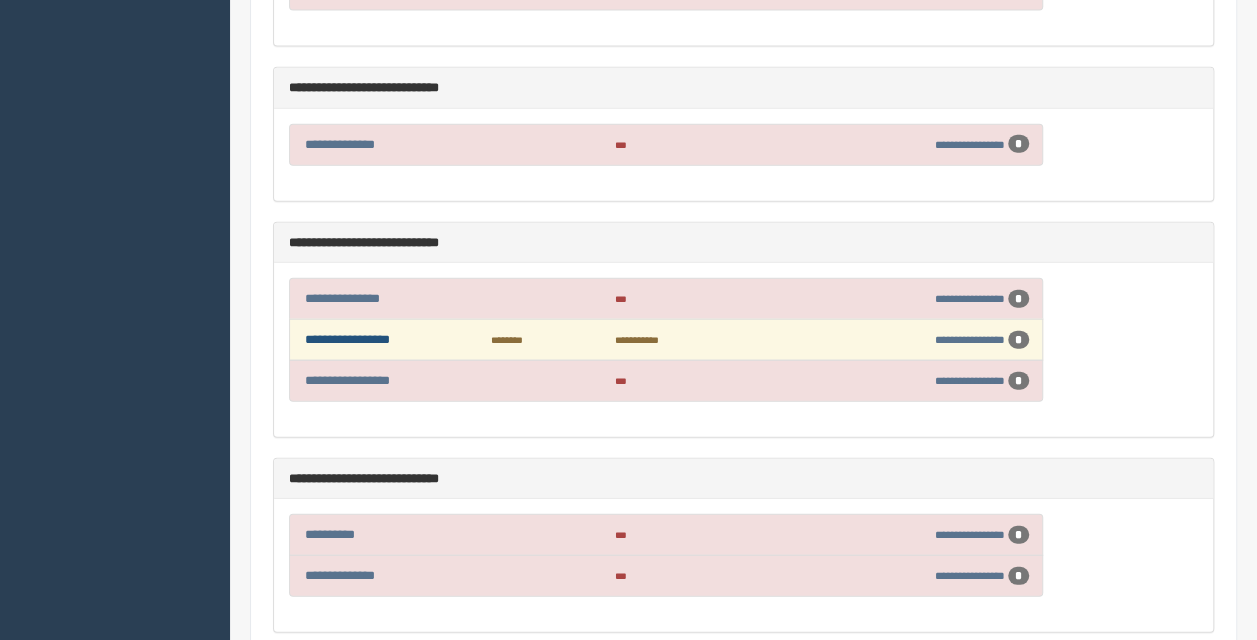 click on "**********" at bounding box center (347, 339) 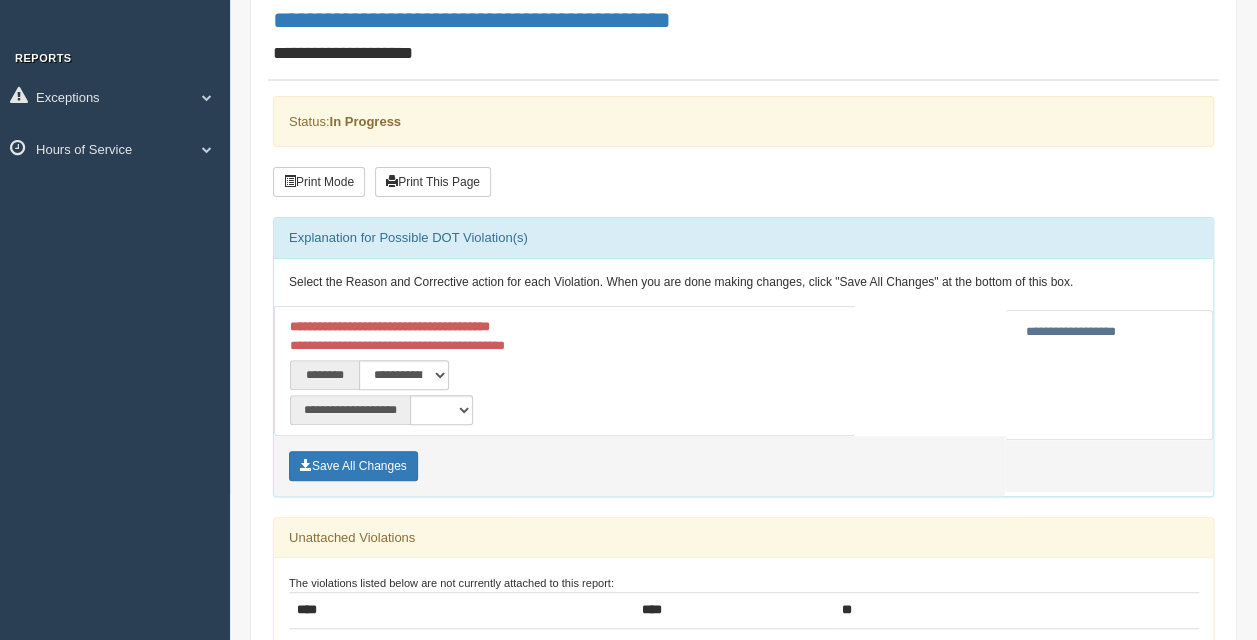 scroll, scrollTop: 200, scrollLeft: 0, axis: vertical 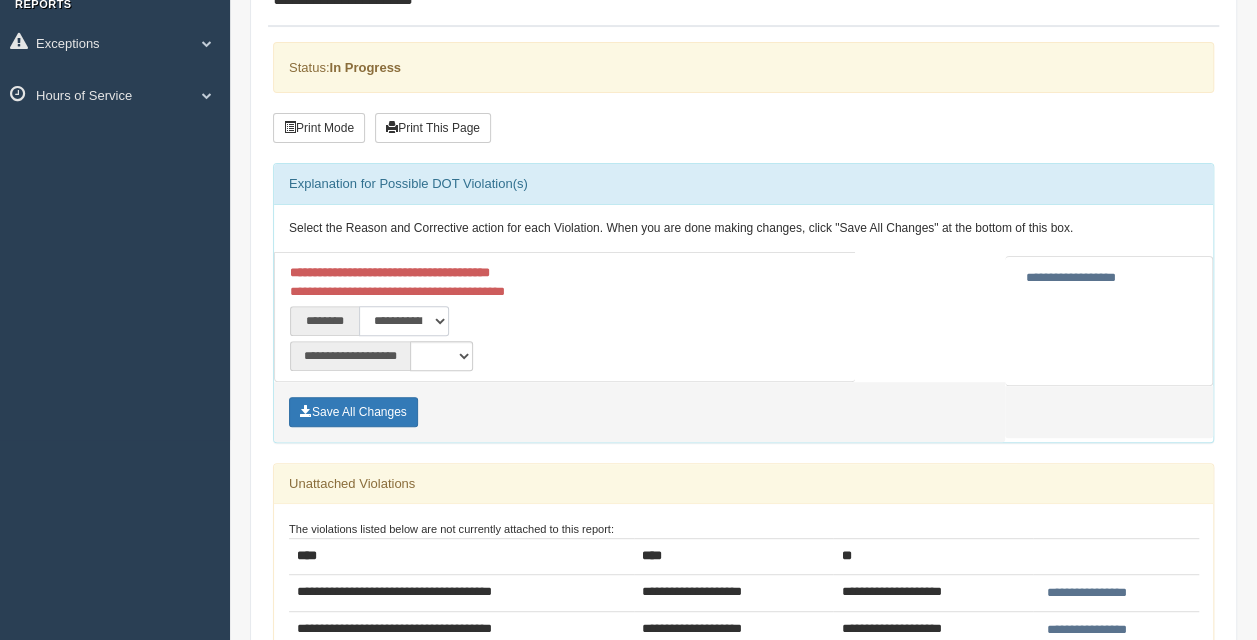 click on "**********" at bounding box center (404, 321) 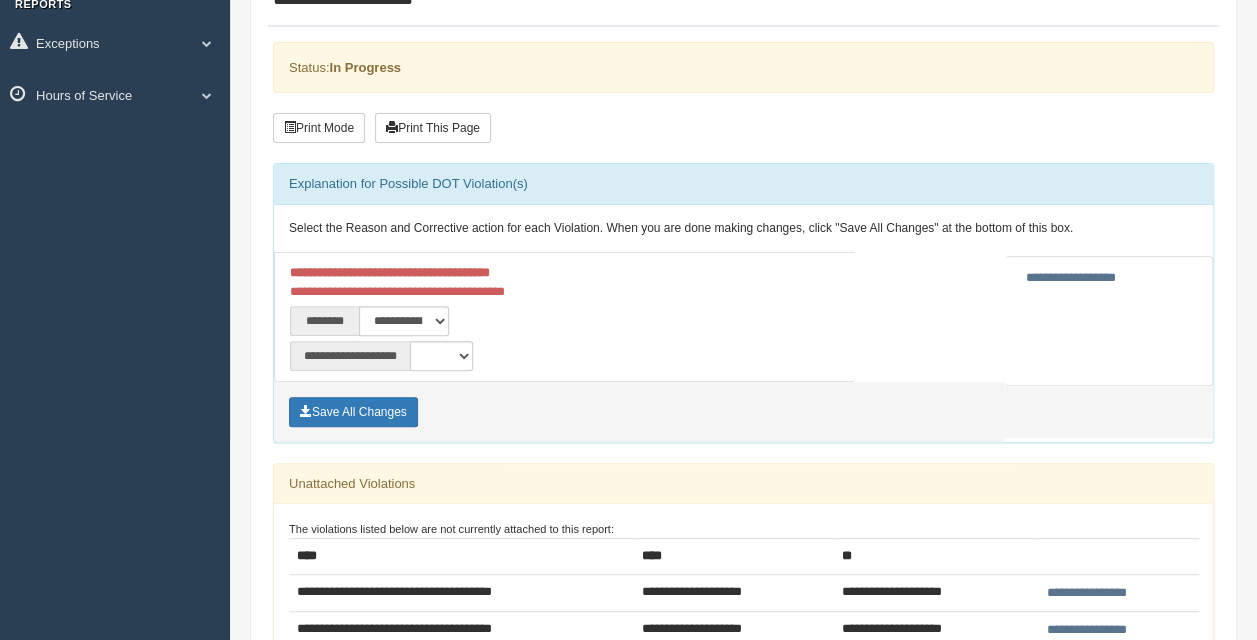 click on "**********" at bounding box center (565, 353) 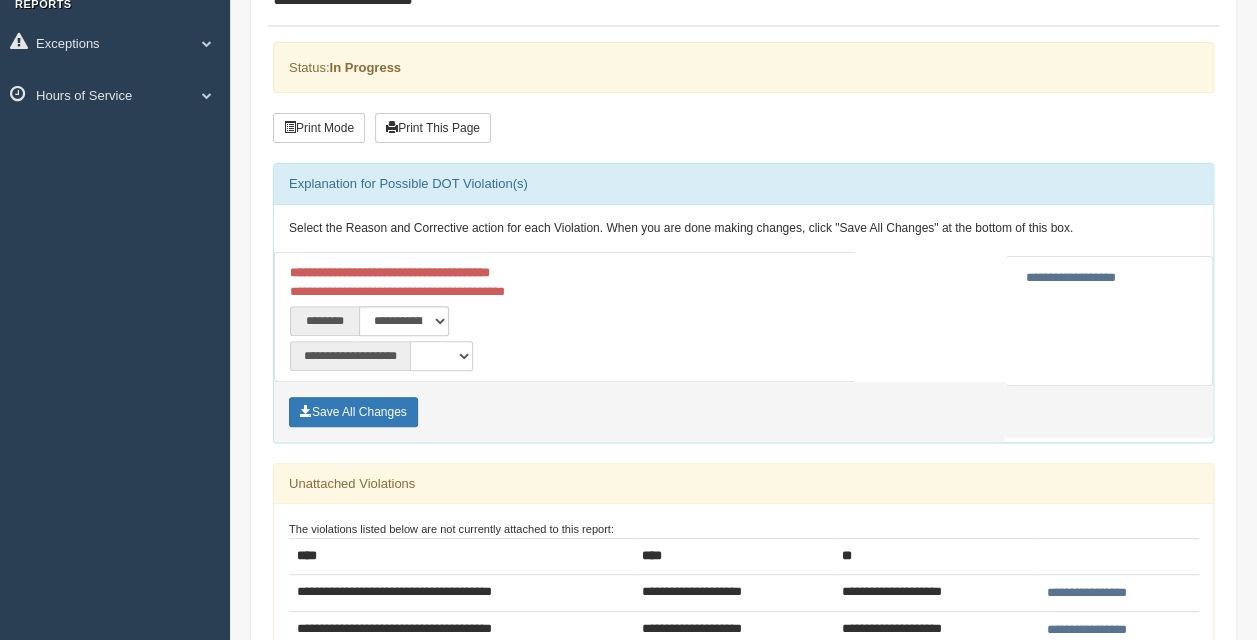 click on "**********" at bounding box center (441, 356) 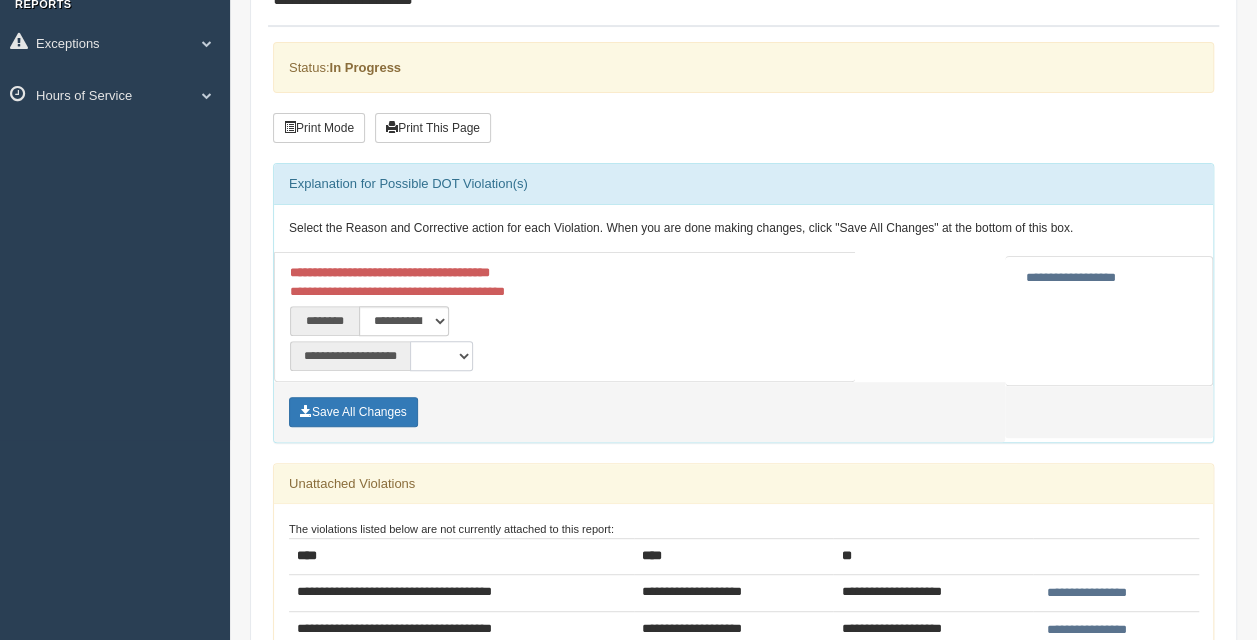 select on "**" 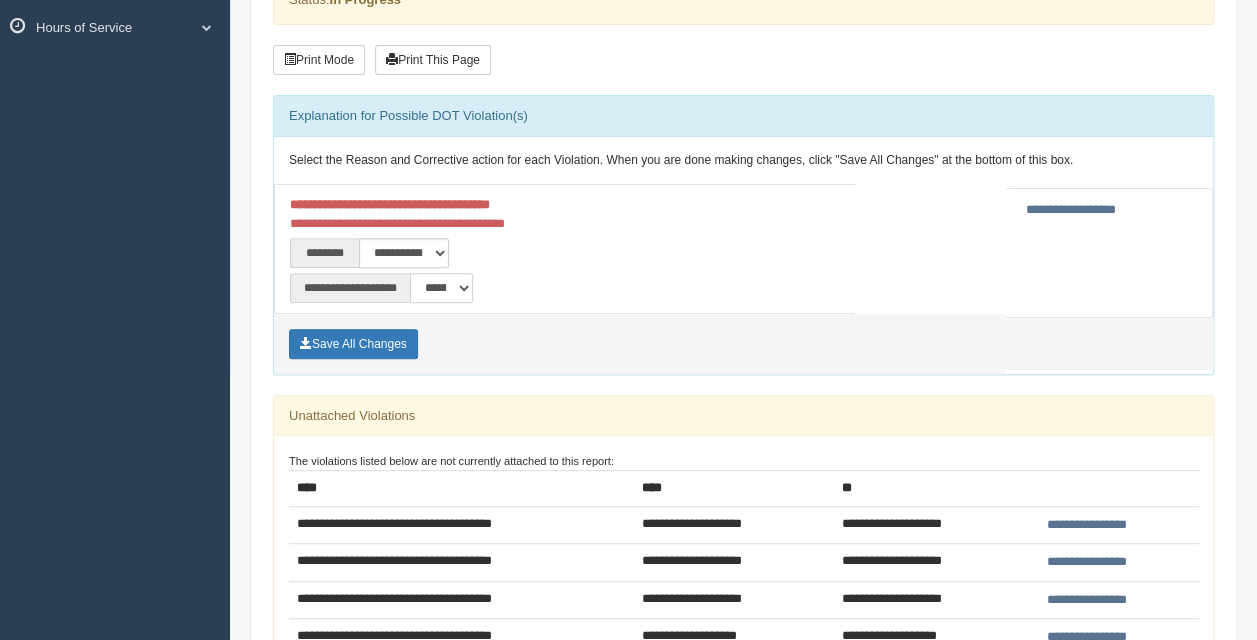 scroll, scrollTop: 300, scrollLeft: 0, axis: vertical 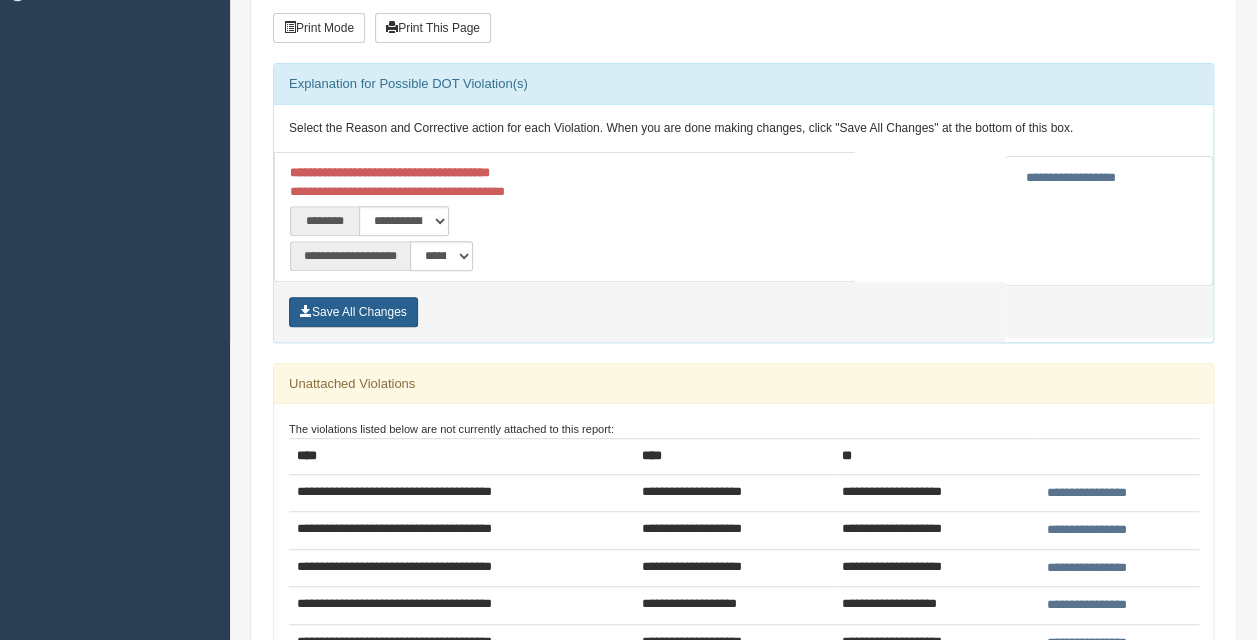 click on "Save All Changes" at bounding box center (353, 312) 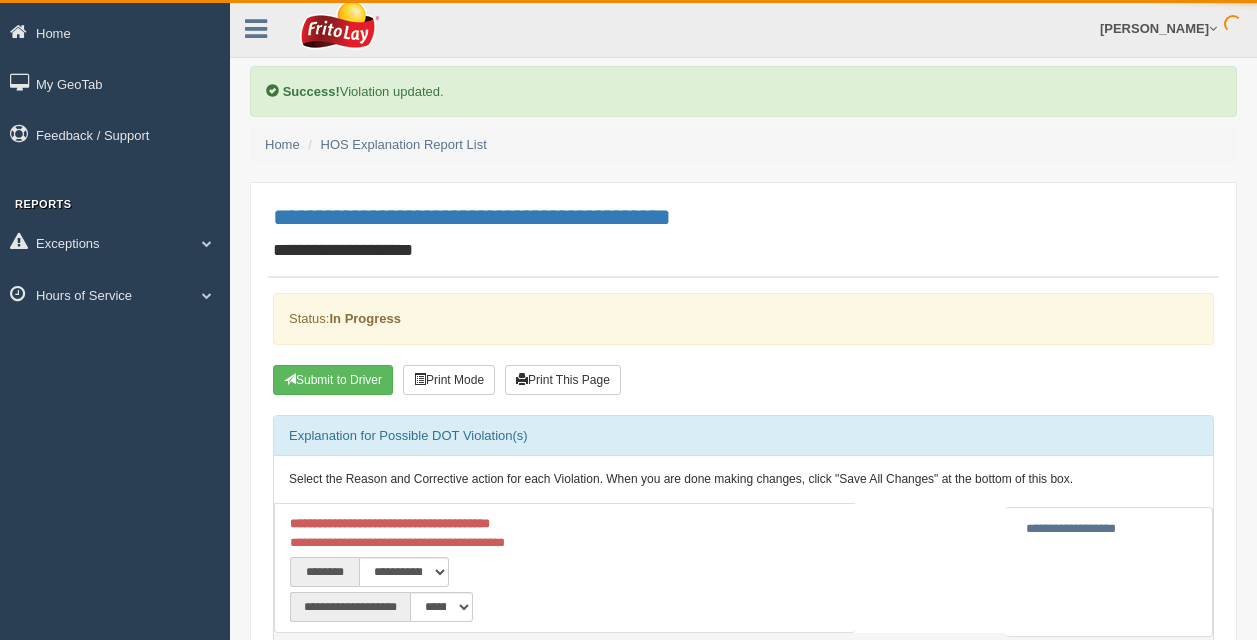 scroll, scrollTop: 0, scrollLeft: 0, axis: both 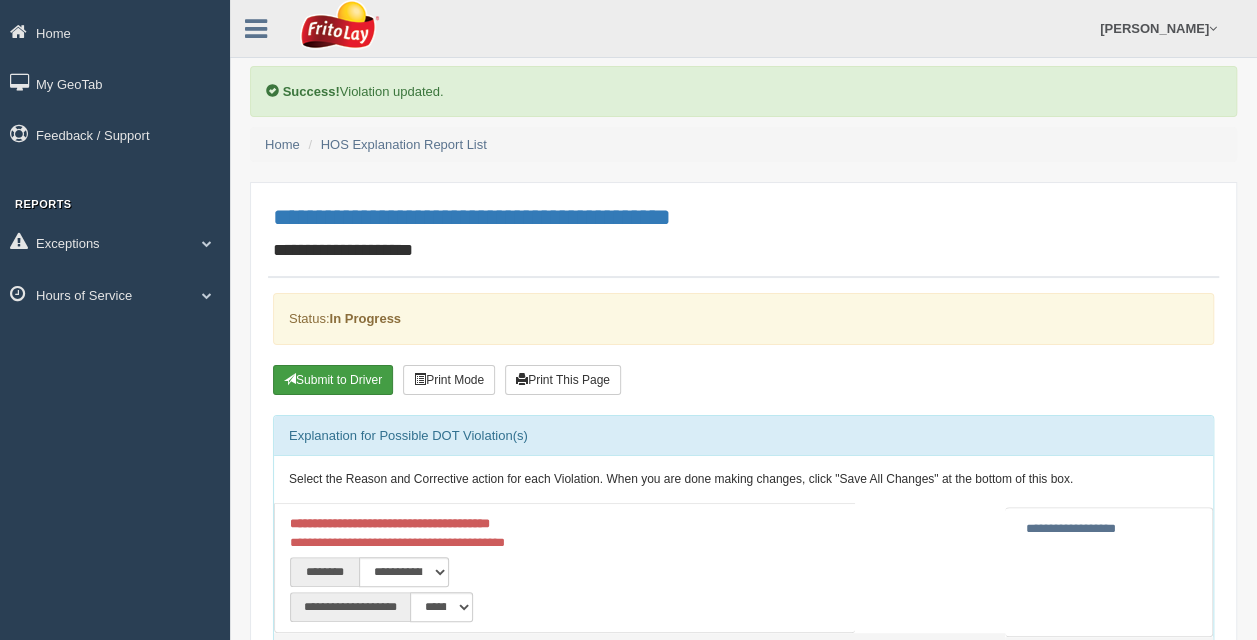 click on "Submit to Driver" at bounding box center [333, 380] 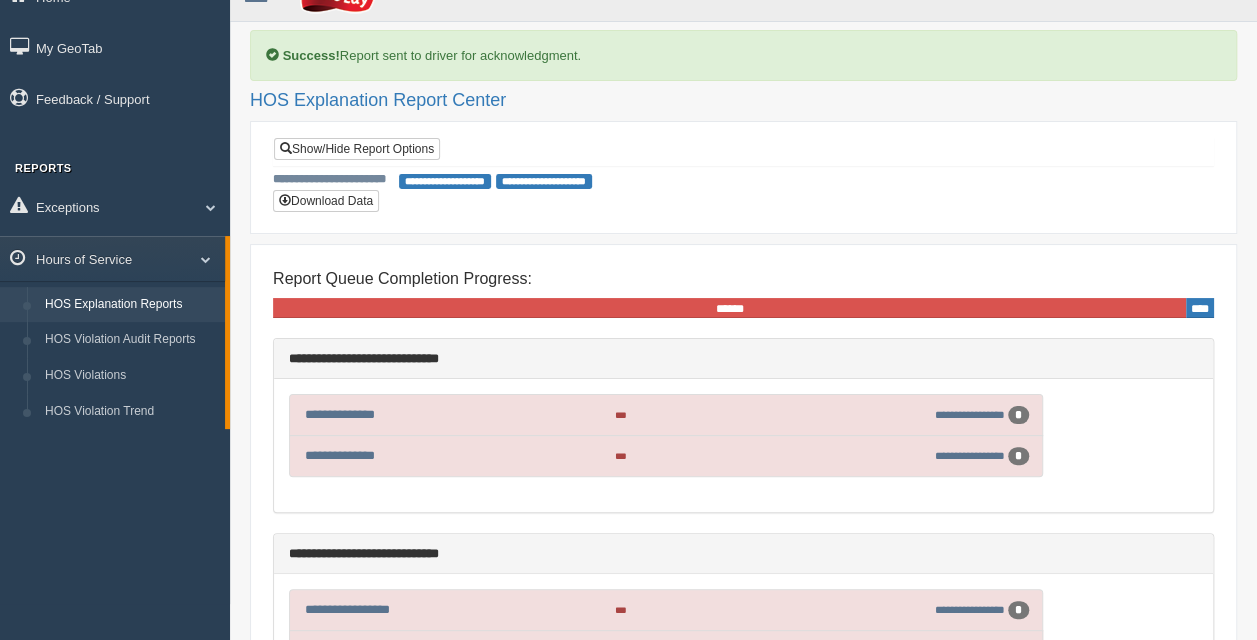 scroll, scrollTop: 0, scrollLeft: 0, axis: both 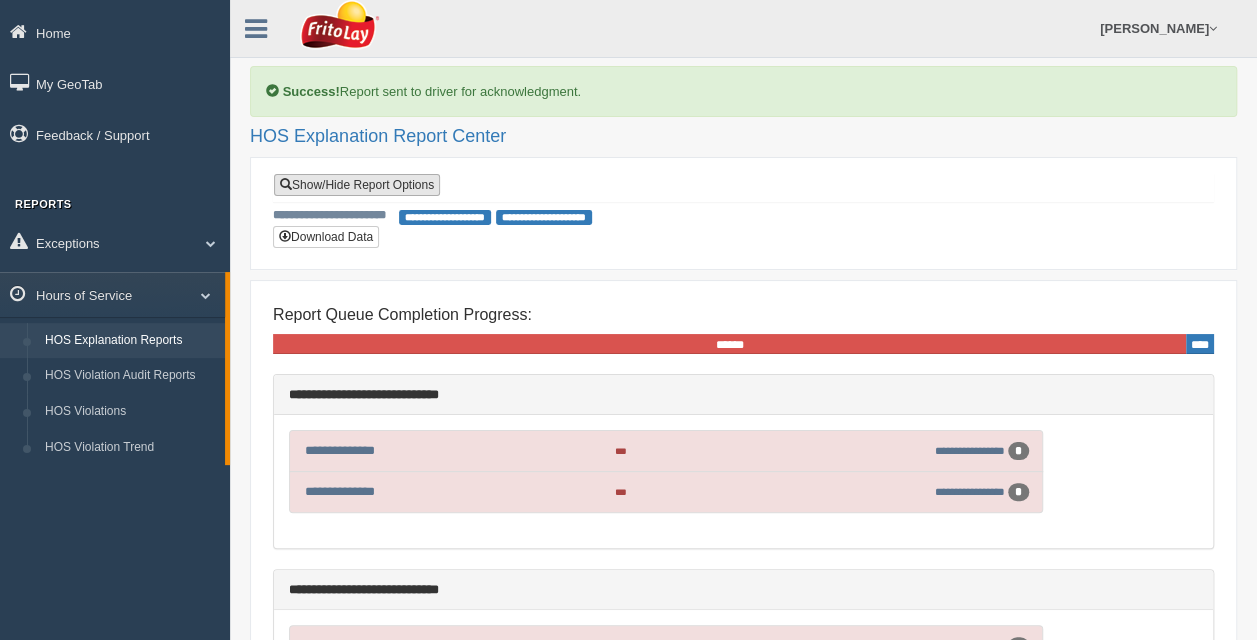 click on "Show/Hide Report Options" at bounding box center (357, 185) 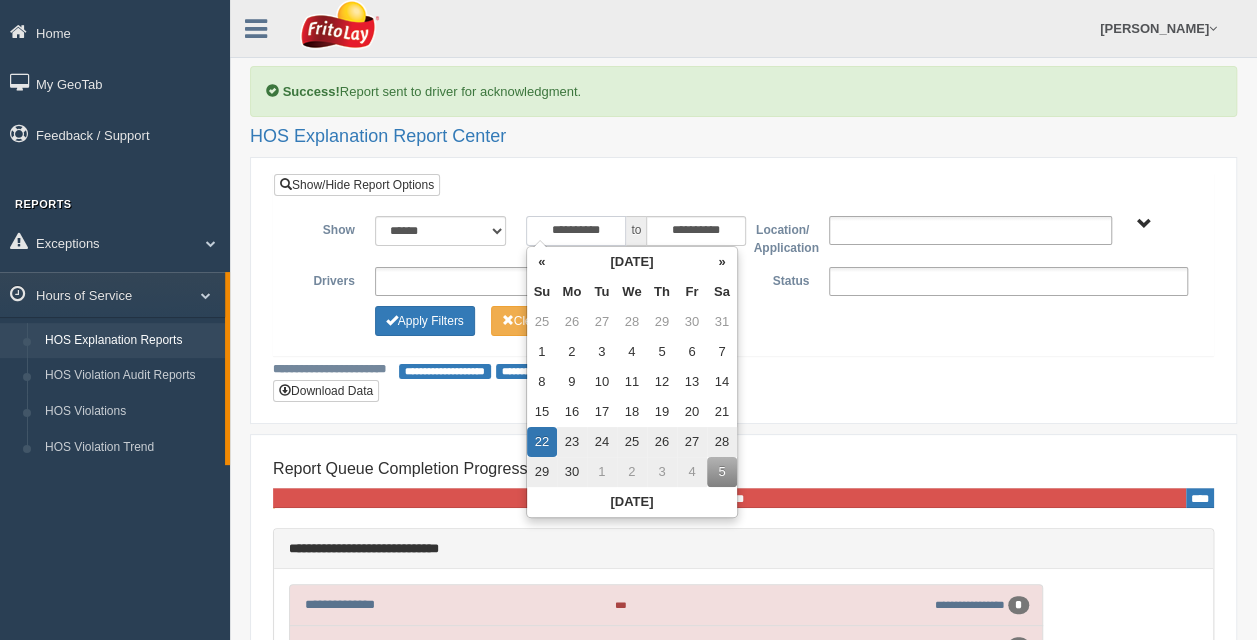 click on "**********" at bounding box center (576, 231) 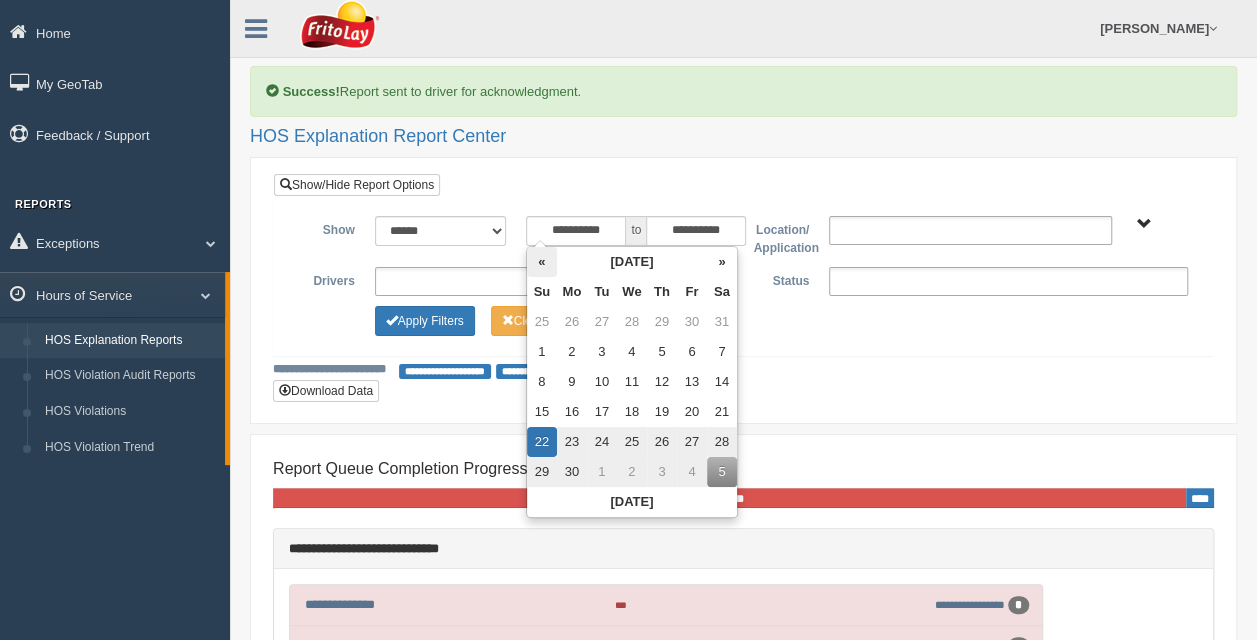 click on "«" at bounding box center (542, 262) 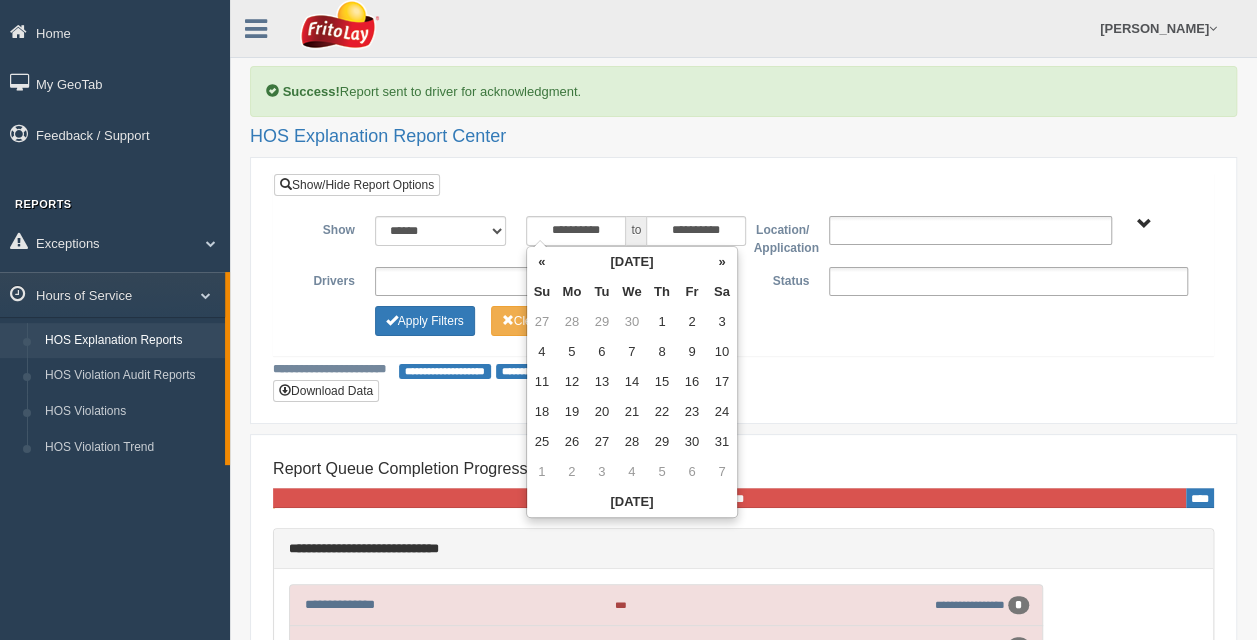 click on "«" at bounding box center (542, 262) 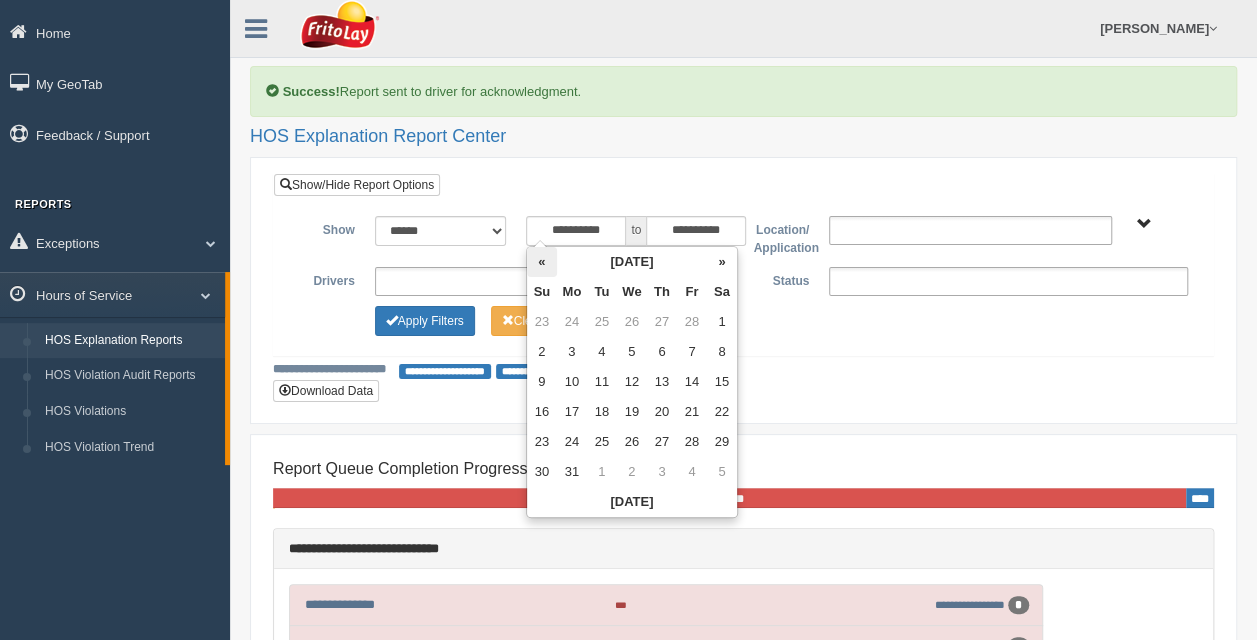 click on "«" at bounding box center [542, 262] 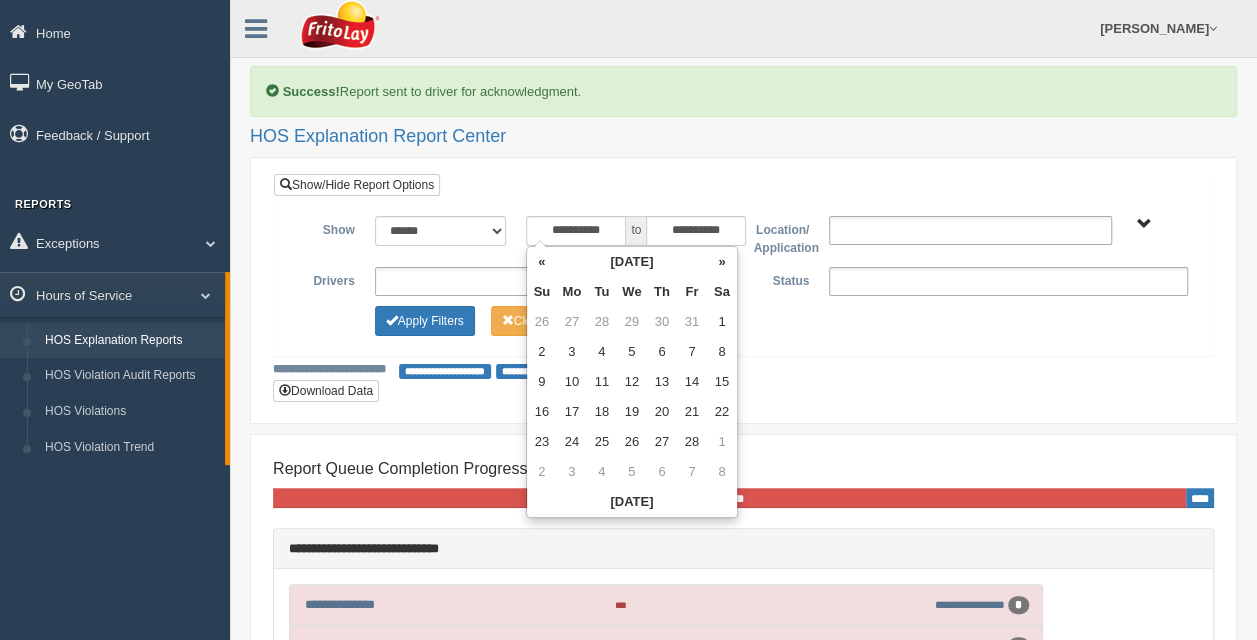 click on "«" at bounding box center [542, 262] 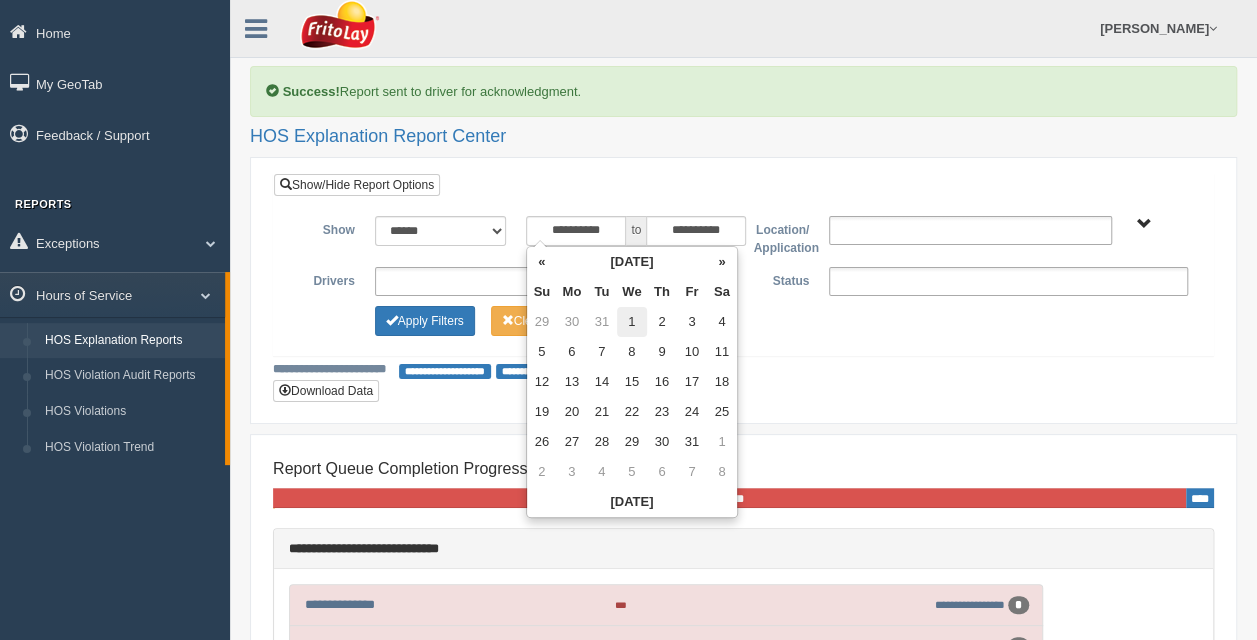 click on "1" at bounding box center (632, 322) 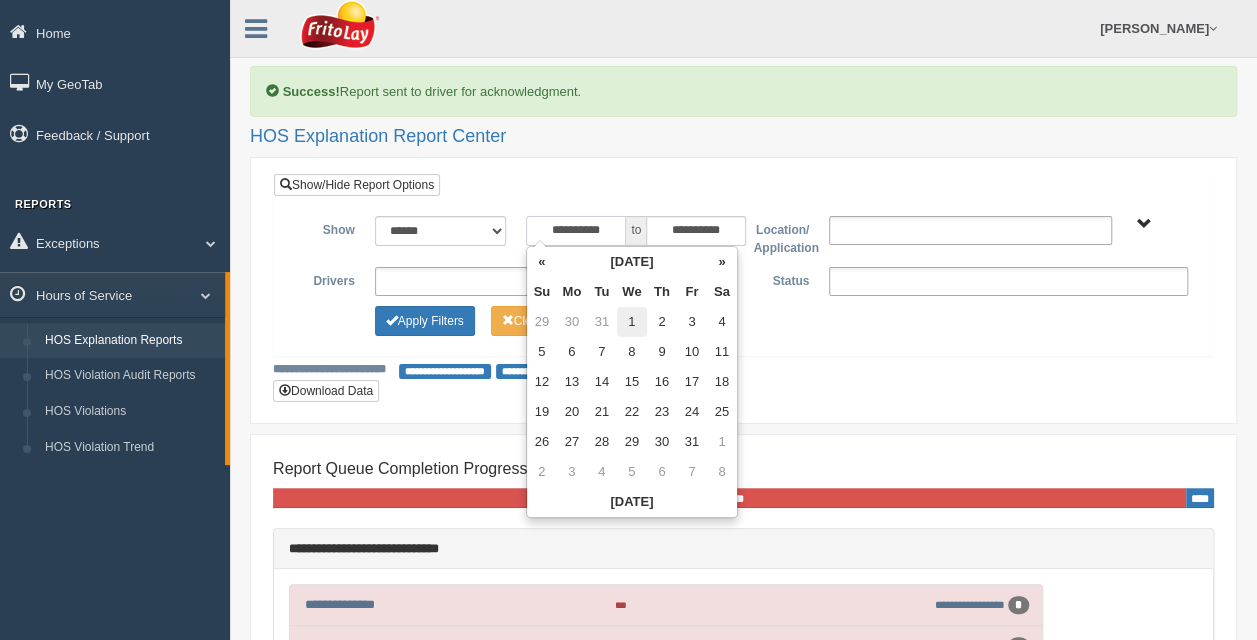 type on "**********" 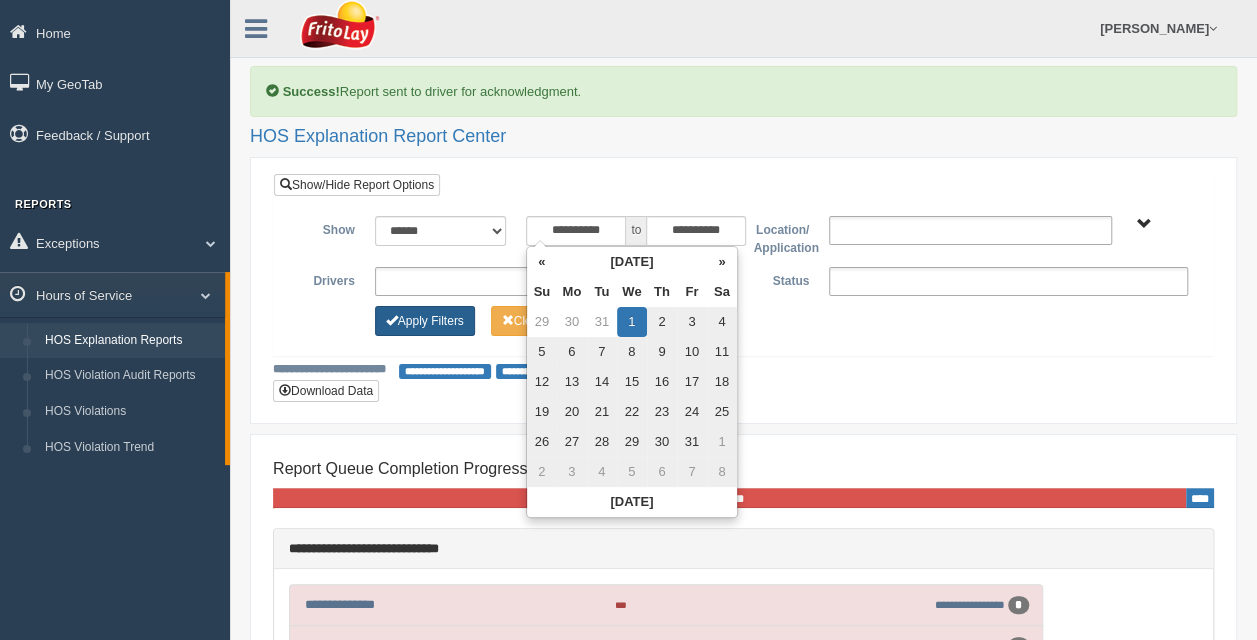 click on "Apply Filters" at bounding box center [425, 321] 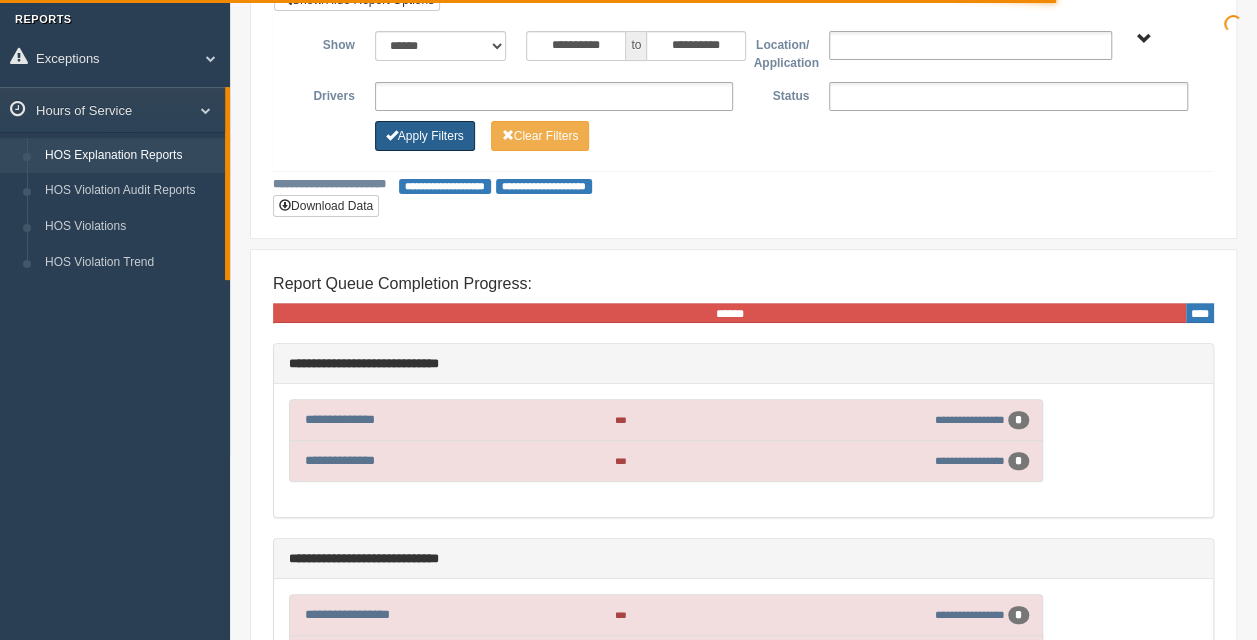 scroll, scrollTop: 200, scrollLeft: 0, axis: vertical 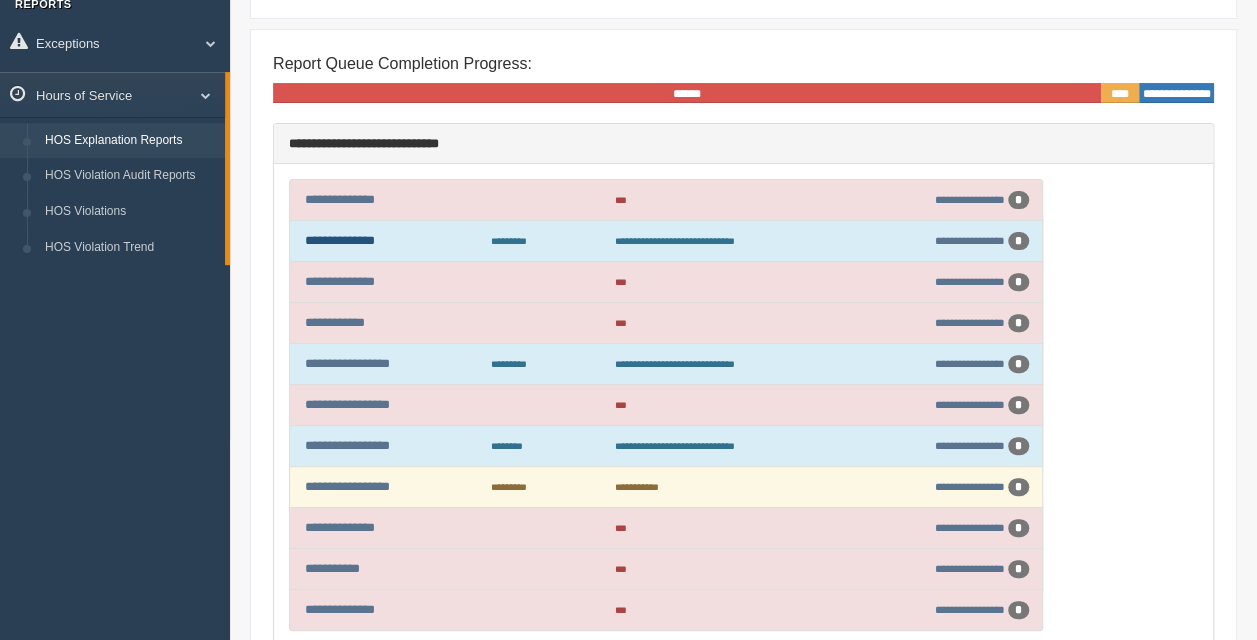 click on "**********" at bounding box center [340, 240] 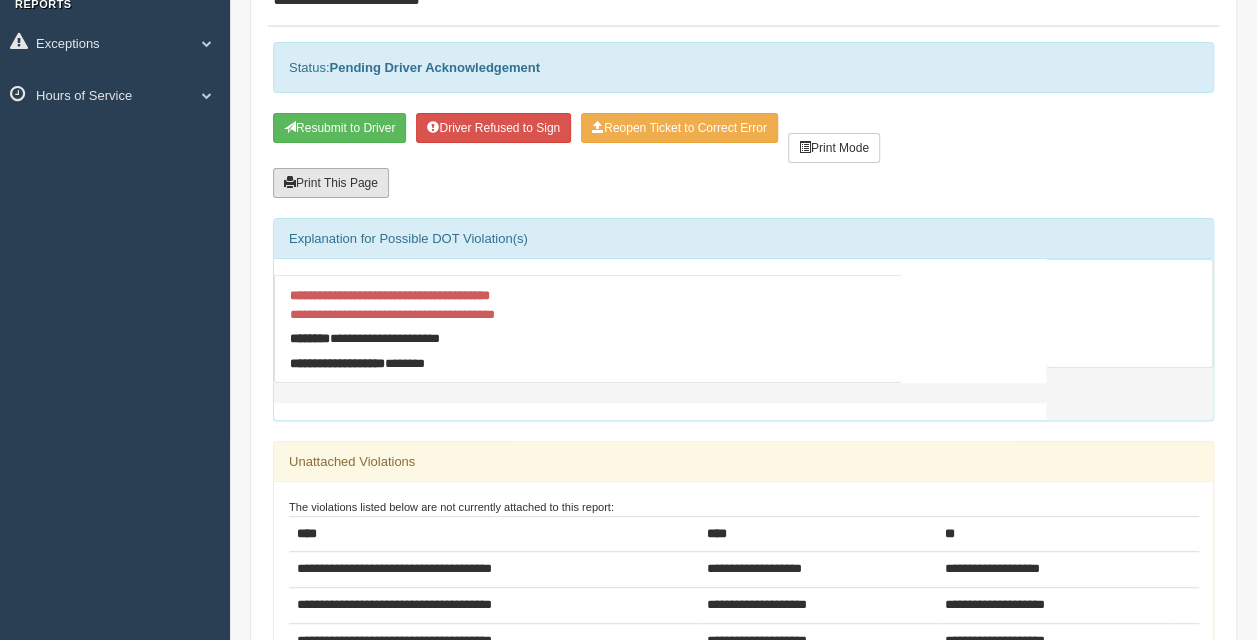 scroll, scrollTop: 300, scrollLeft: 0, axis: vertical 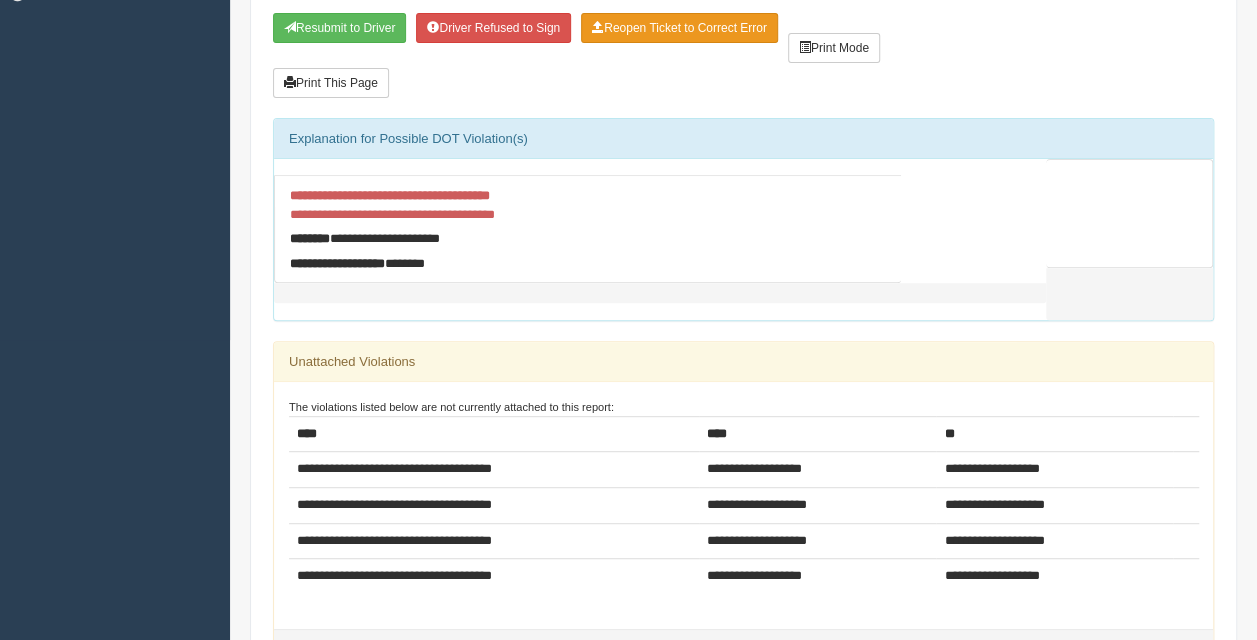 click on "Reopen Ticket to Correct Error" at bounding box center [679, 28] 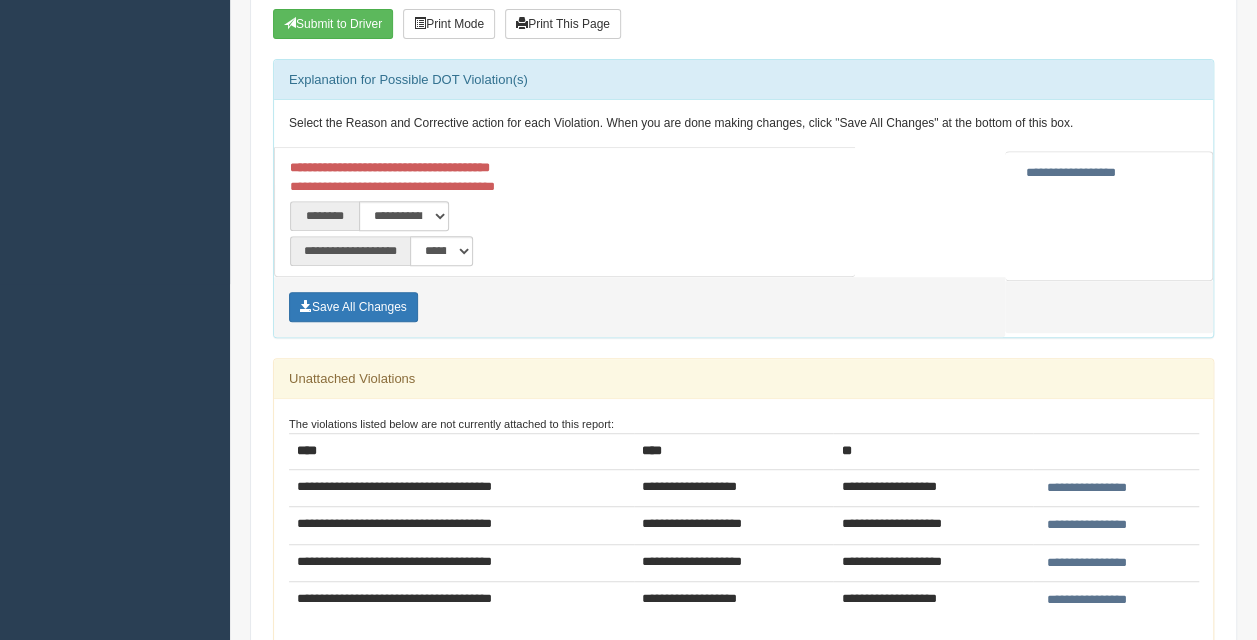 scroll, scrollTop: 400, scrollLeft: 0, axis: vertical 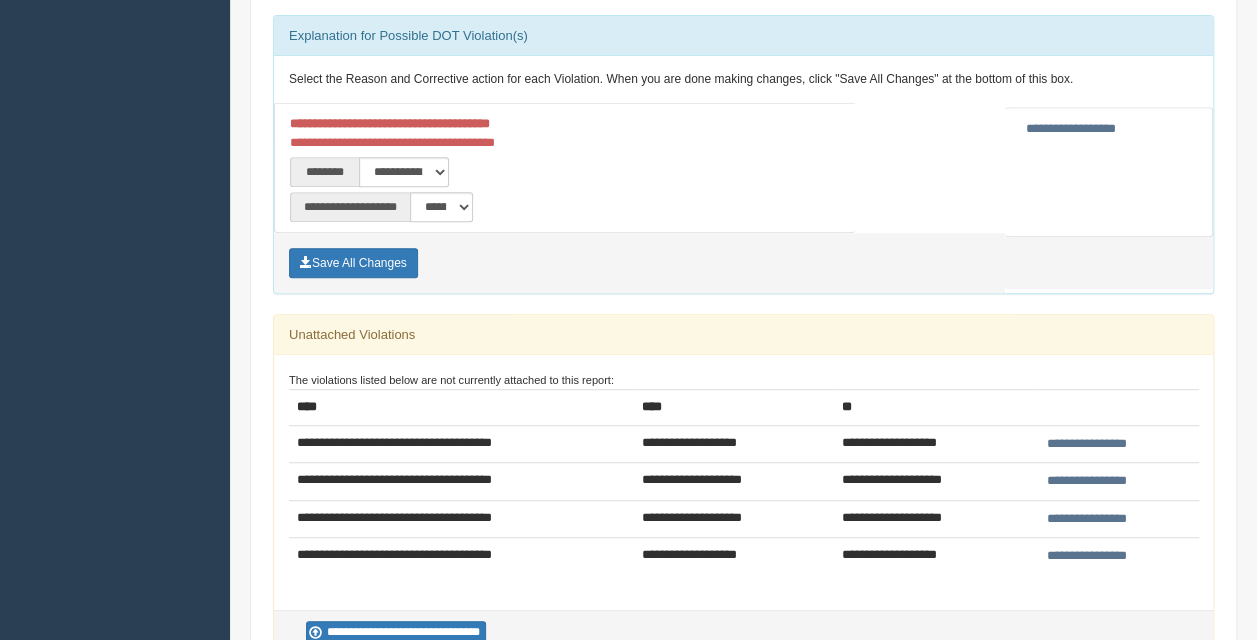 click on "**********" at bounding box center (1071, 128) 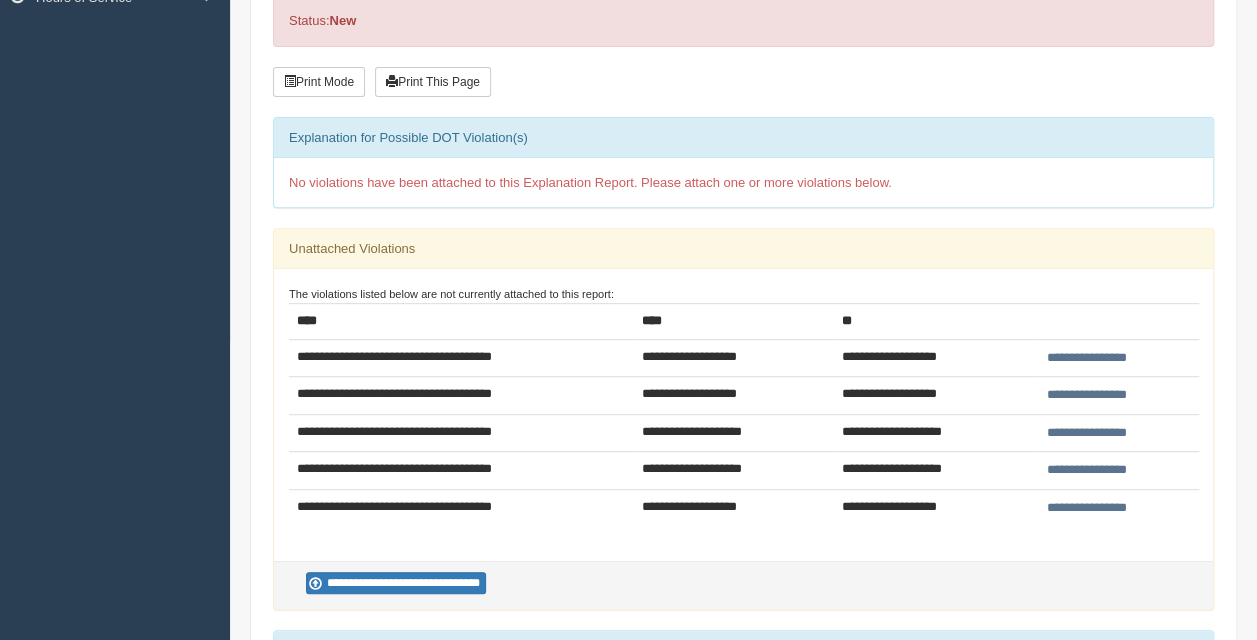 scroll, scrollTop: 0, scrollLeft: 0, axis: both 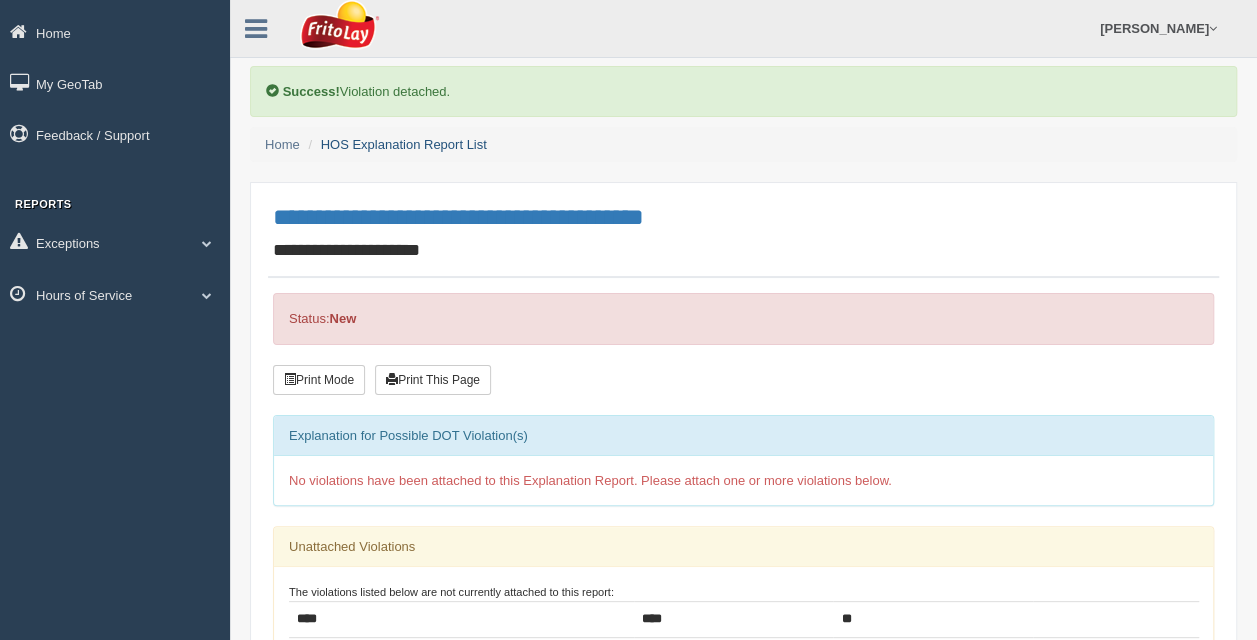 click on "HOS Explanation Report List" at bounding box center (404, 144) 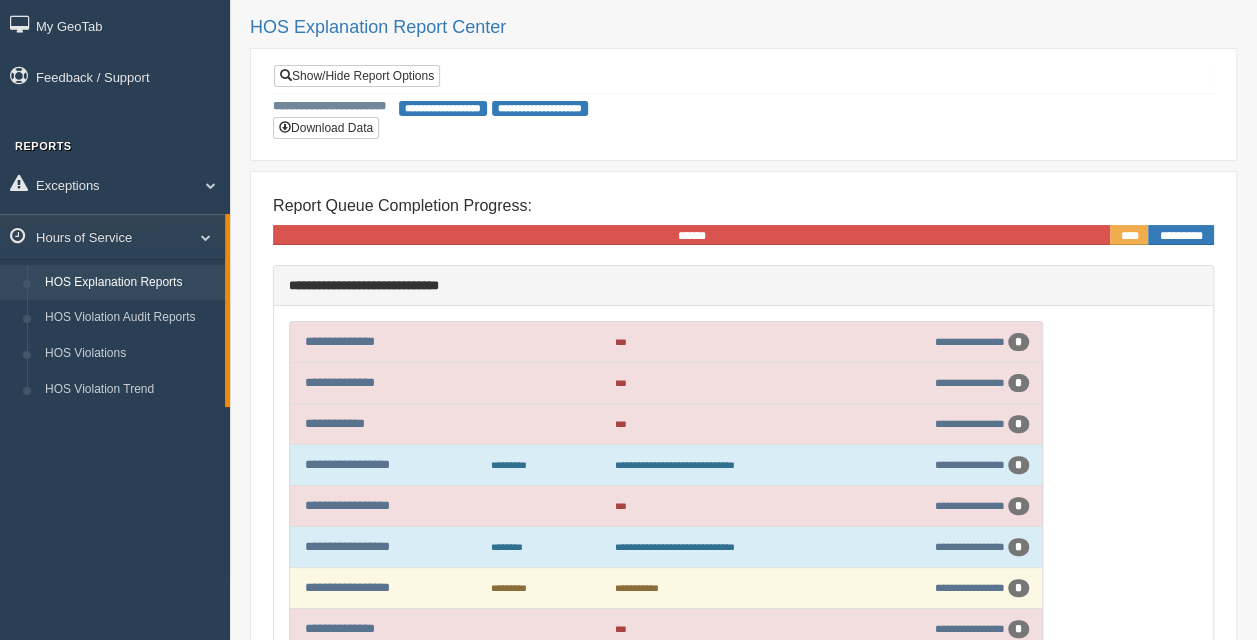scroll, scrollTop: 200, scrollLeft: 0, axis: vertical 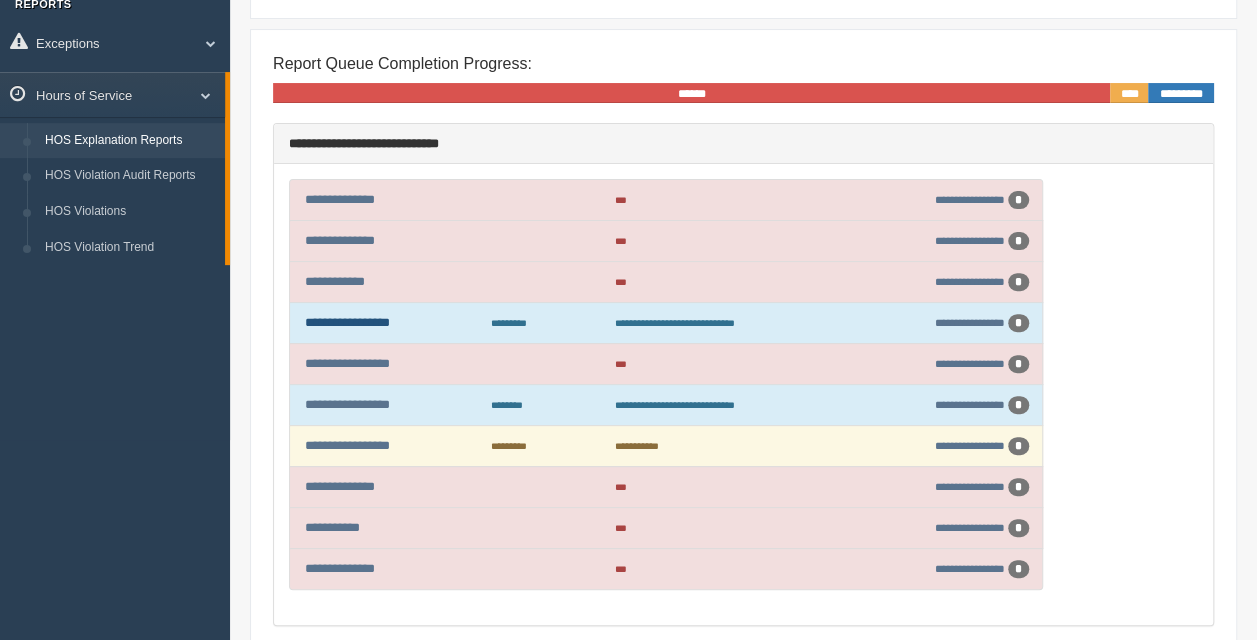 click on "**********" at bounding box center (347, 322) 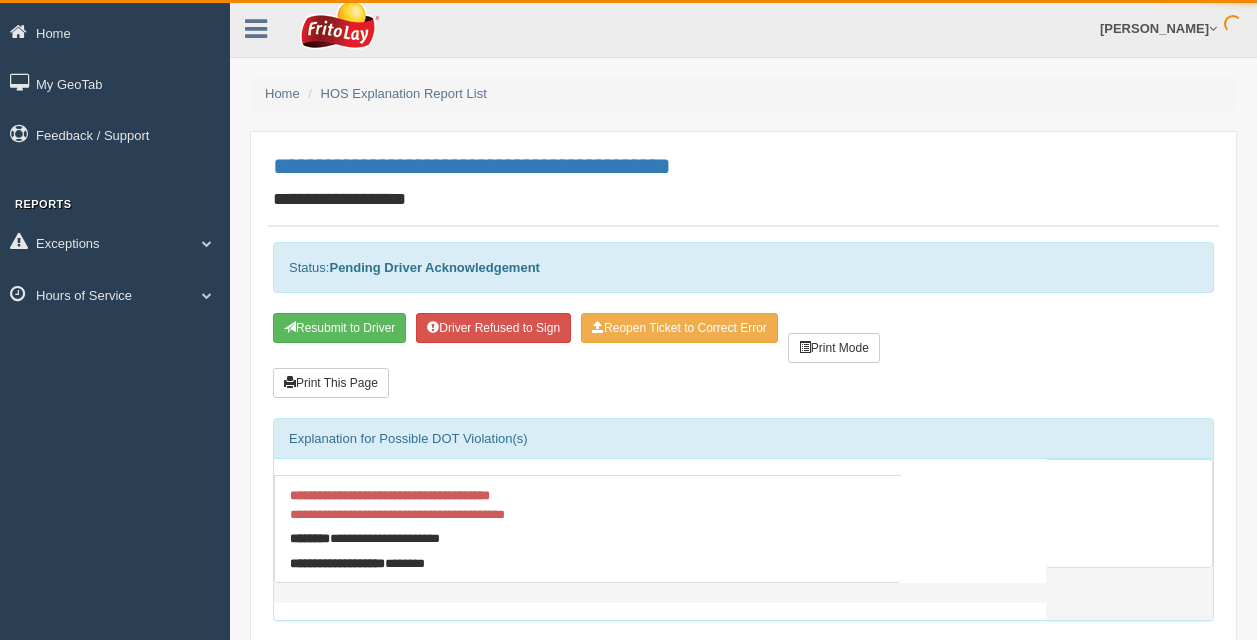 scroll, scrollTop: 0, scrollLeft: 0, axis: both 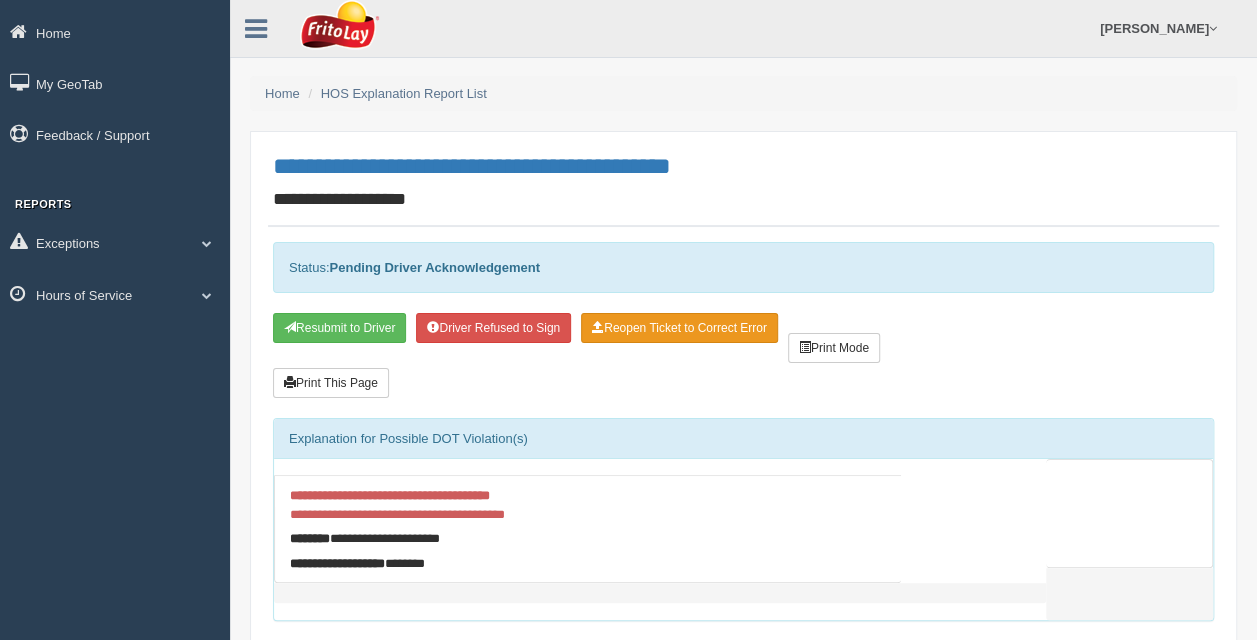 click on "Reopen Ticket to Correct Error" at bounding box center [679, 328] 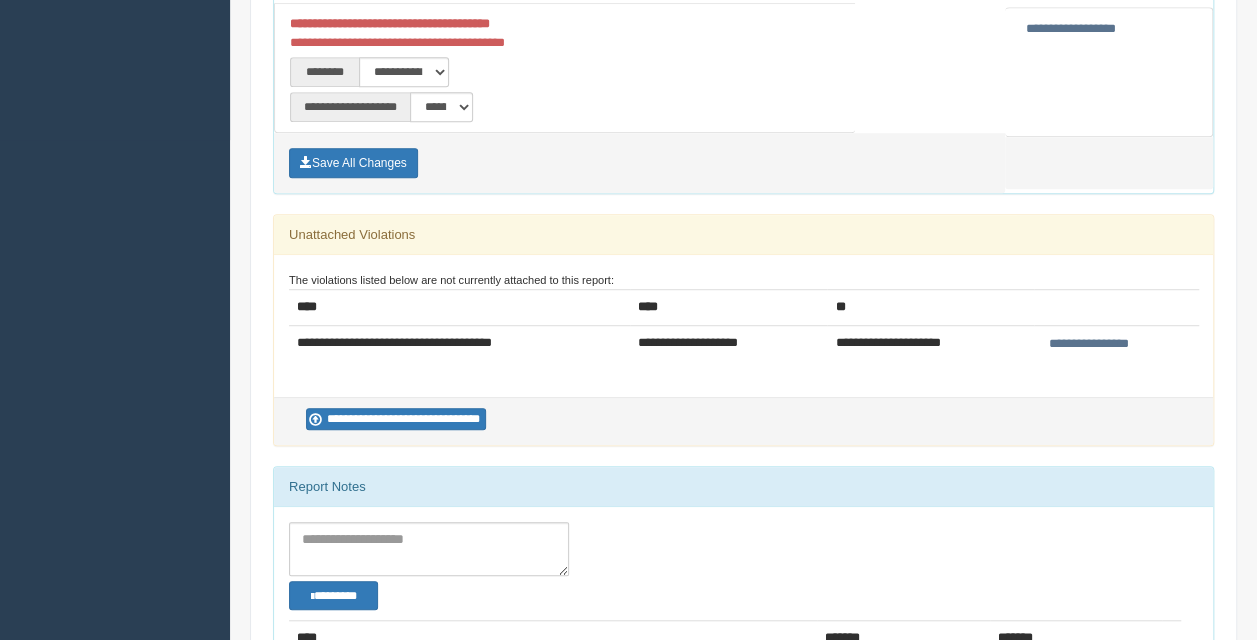 scroll, scrollTop: 400, scrollLeft: 0, axis: vertical 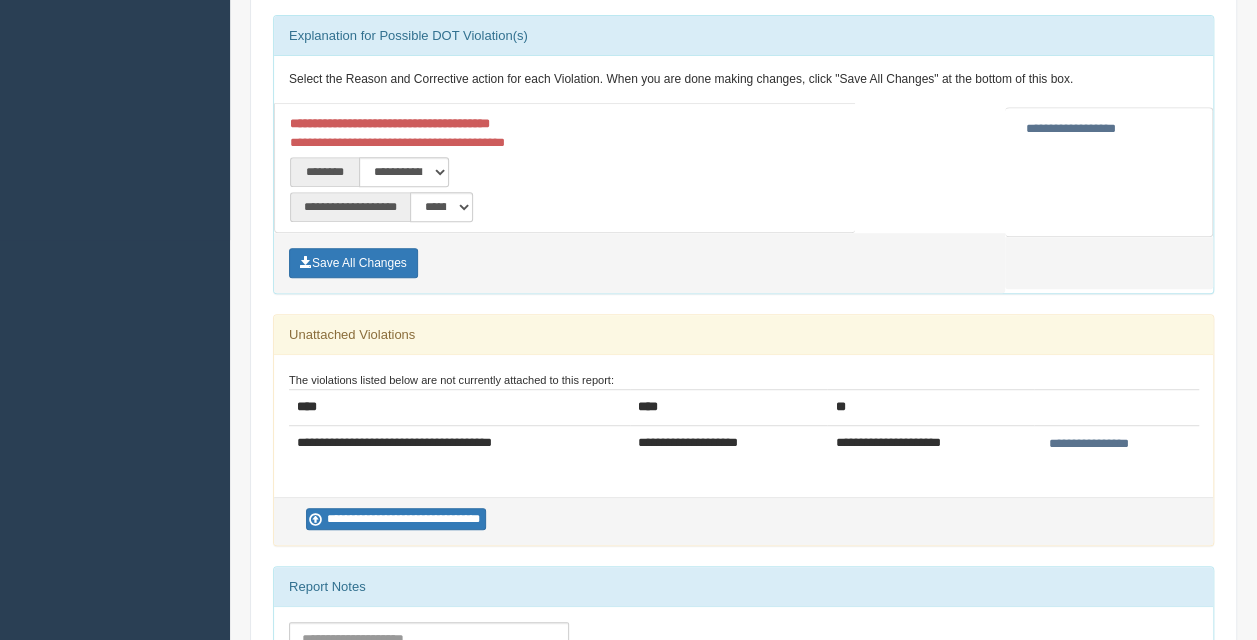 click on "**********" at bounding box center [1109, 172] 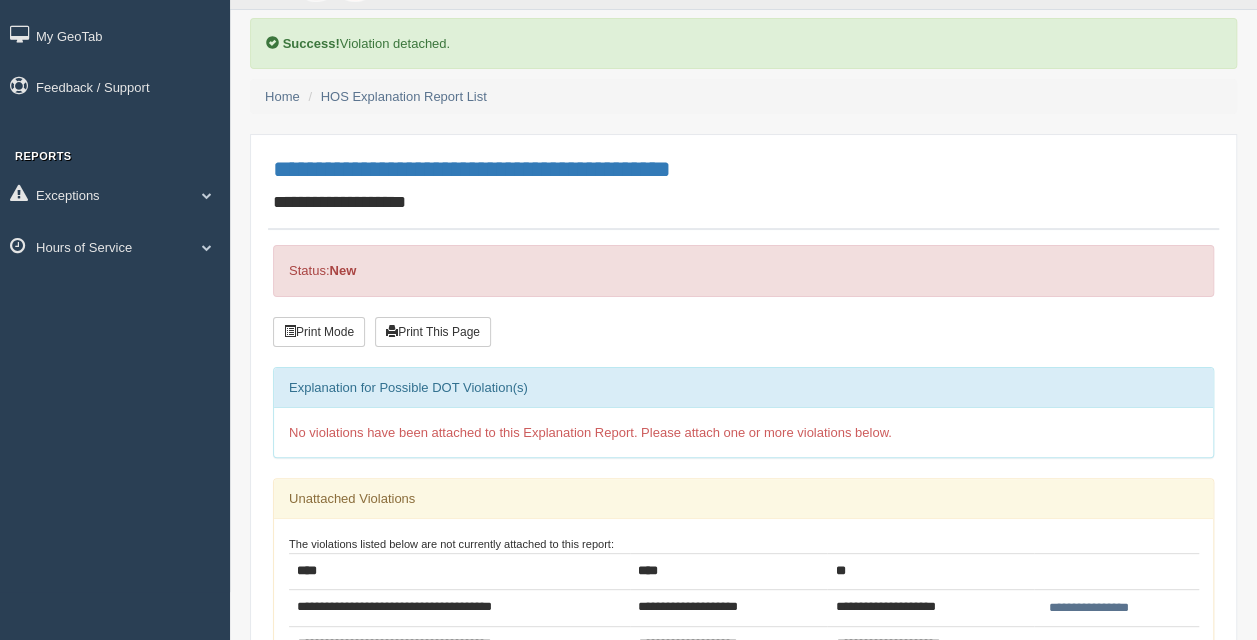 scroll, scrollTop: 0, scrollLeft: 0, axis: both 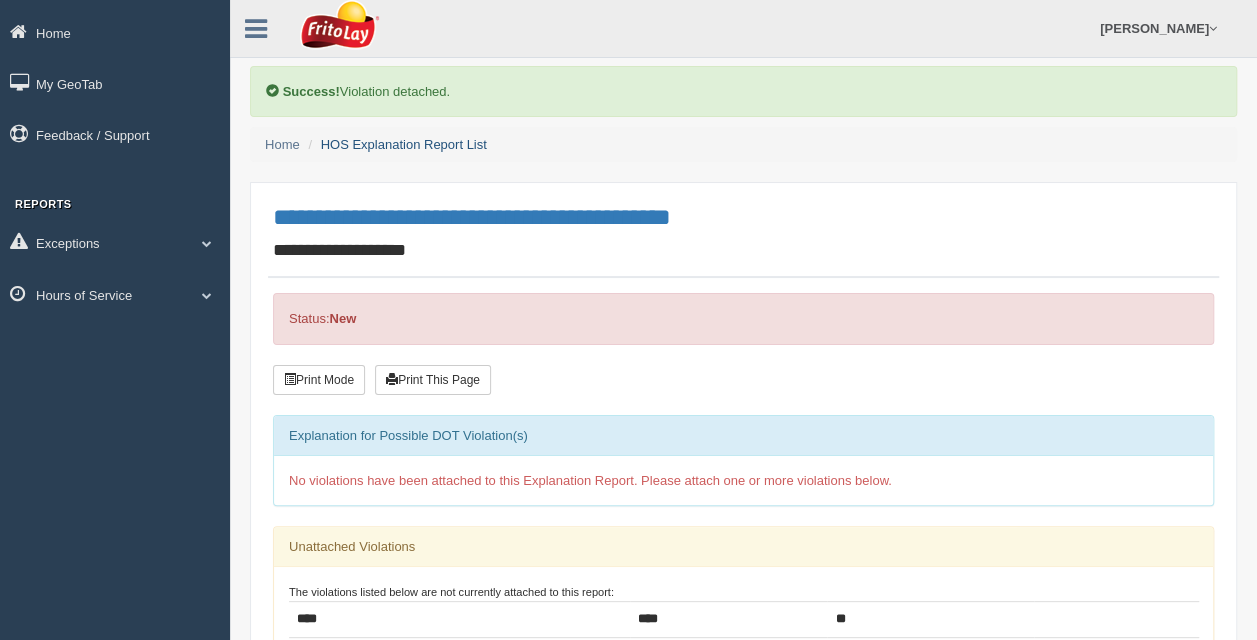 click on "HOS Explanation Report List" at bounding box center (404, 144) 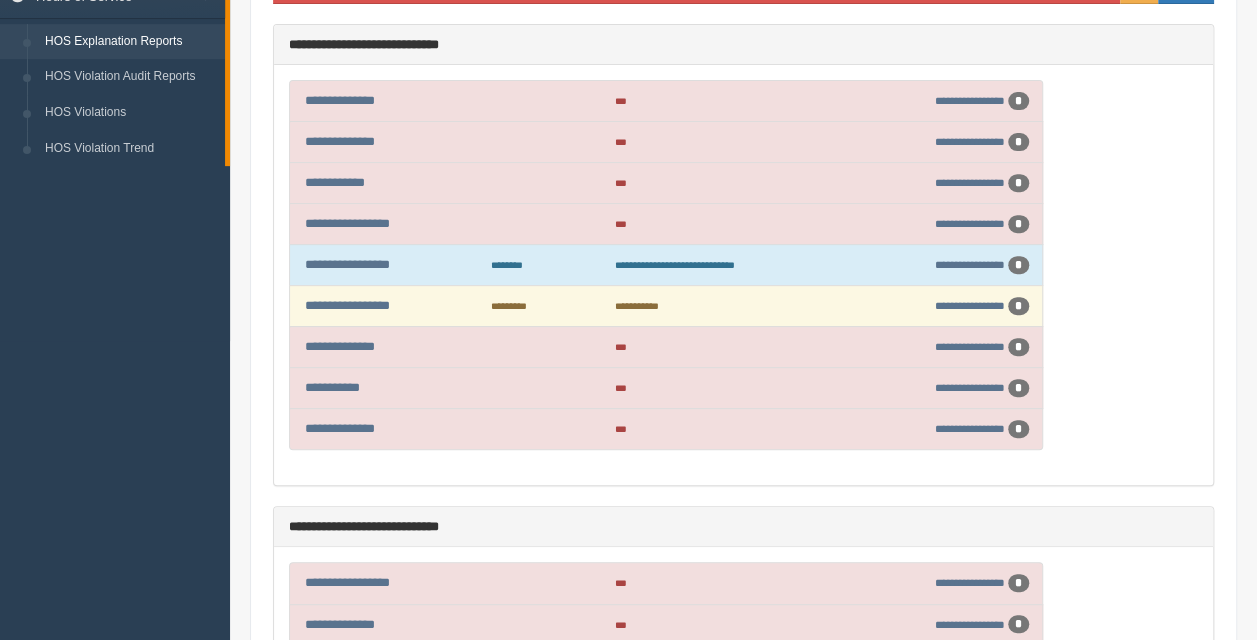 scroll, scrollTop: 300, scrollLeft: 0, axis: vertical 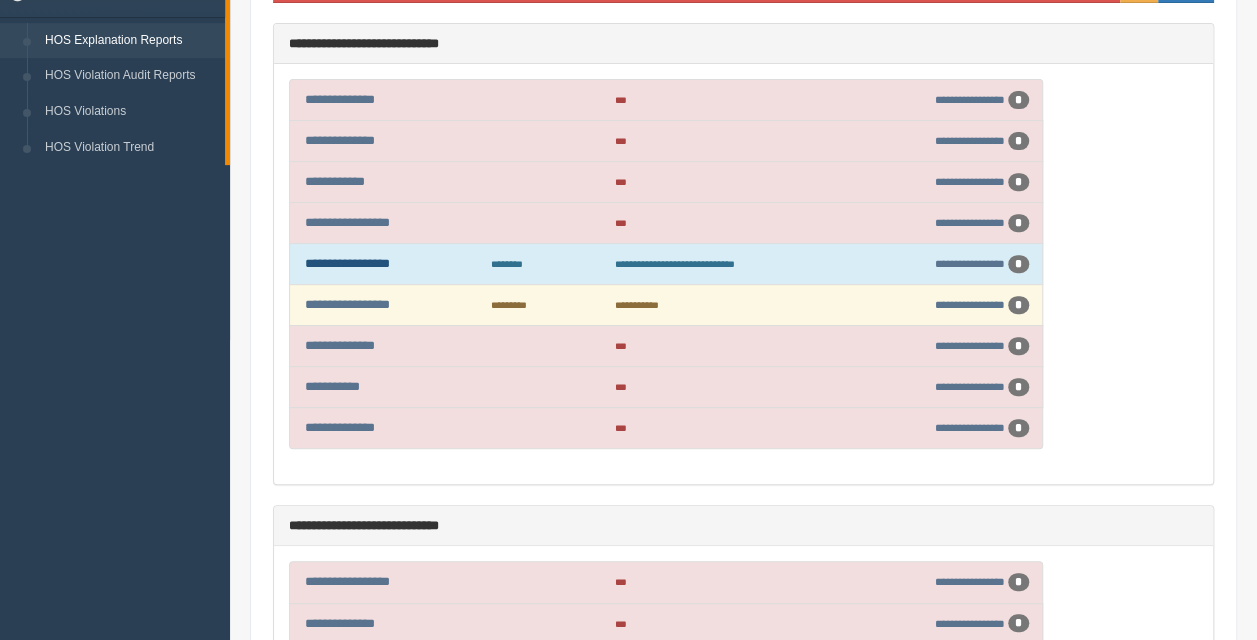 click on "**********" at bounding box center (347, 263) 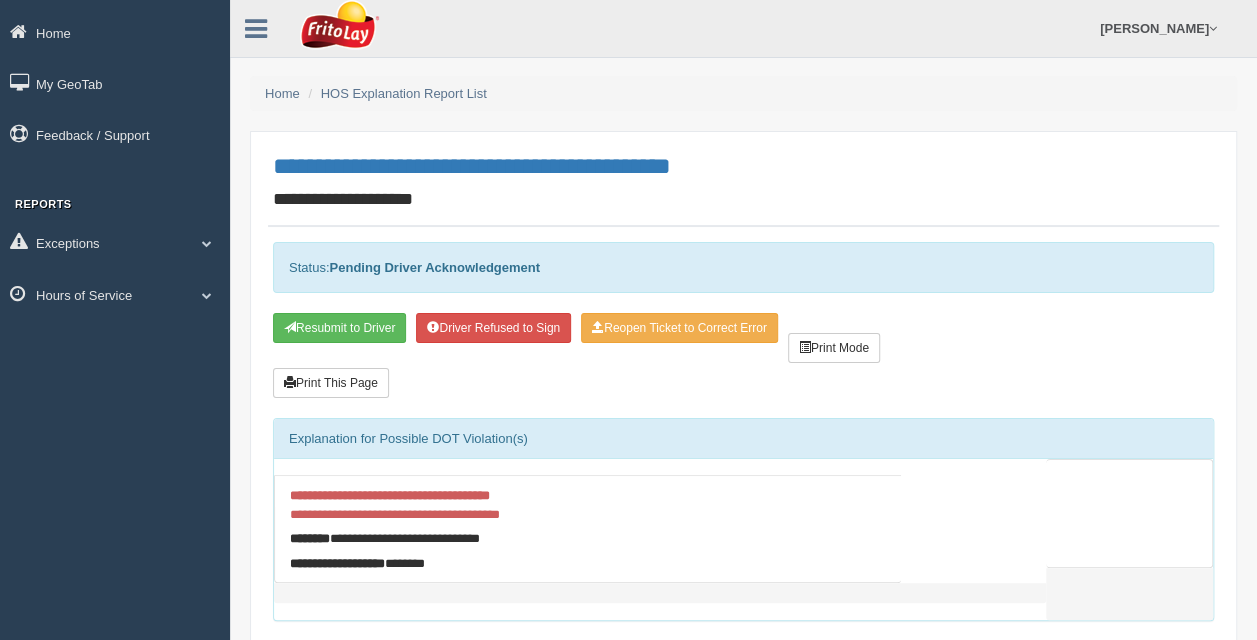 scroll, scrollTop: 100, scrollLeft: 0, axis: vertical 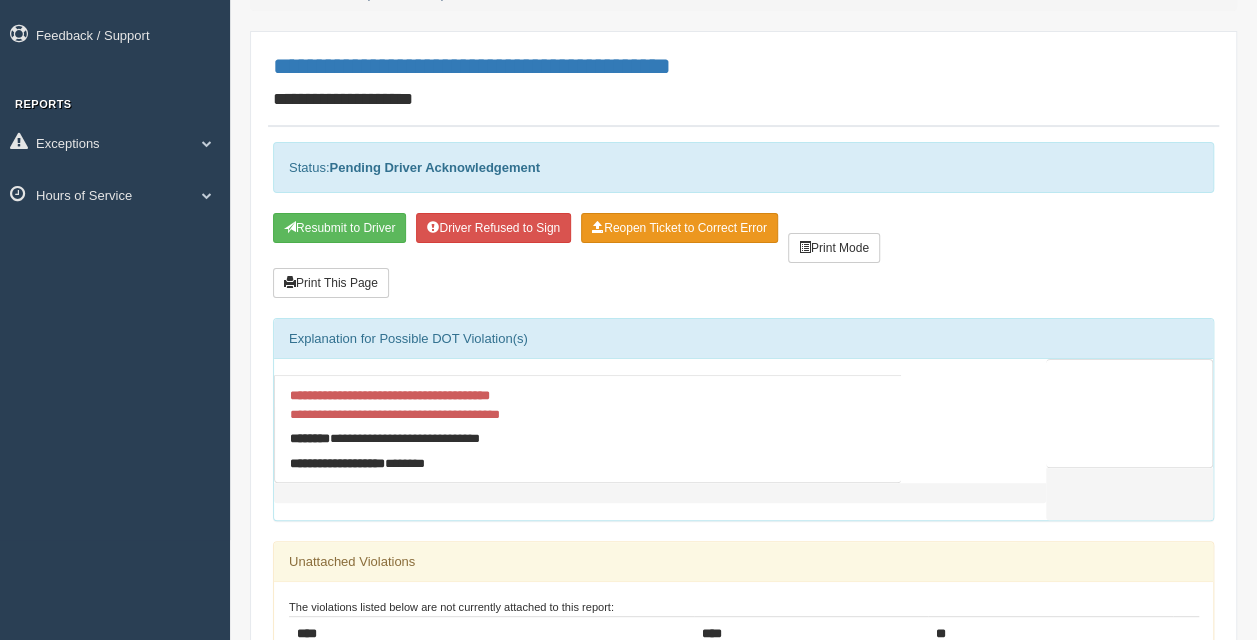 click on "Reopen Ticket to Correct Error" at bounding box center [679, 228] 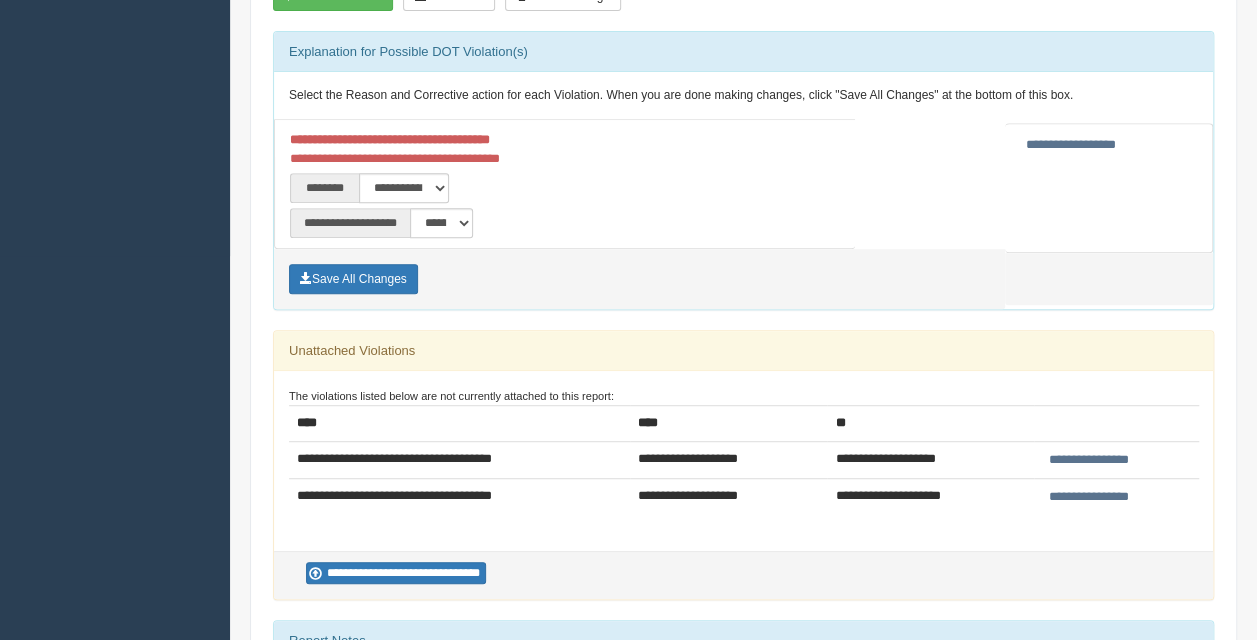 scroll, scrollTop: 300, scrollLeft: 0, axis: vertical 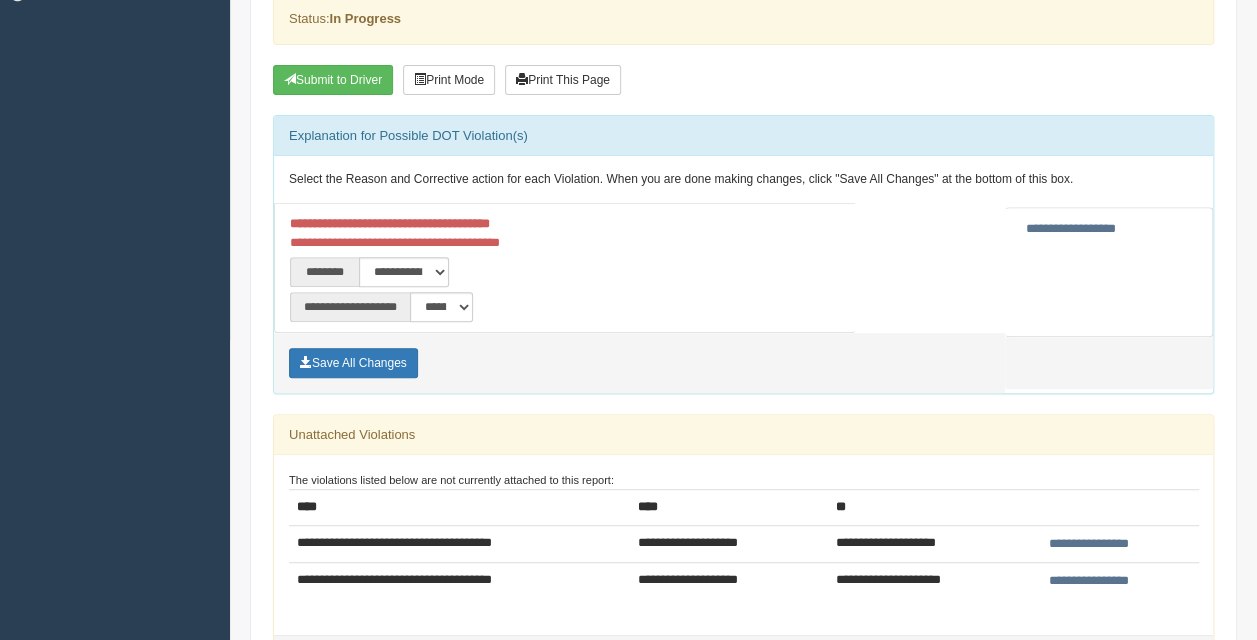 click on "**********" at bounding box center (1109, 272) 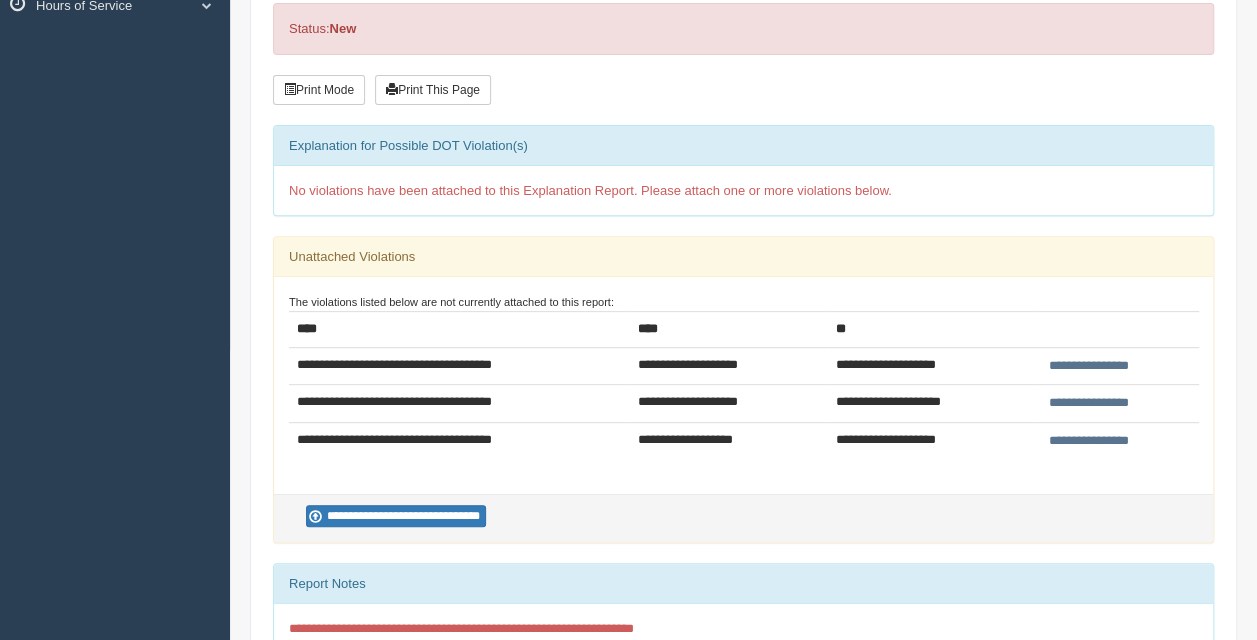 scroll, scrollTop: 0, scrollLeft: 0, axis: both 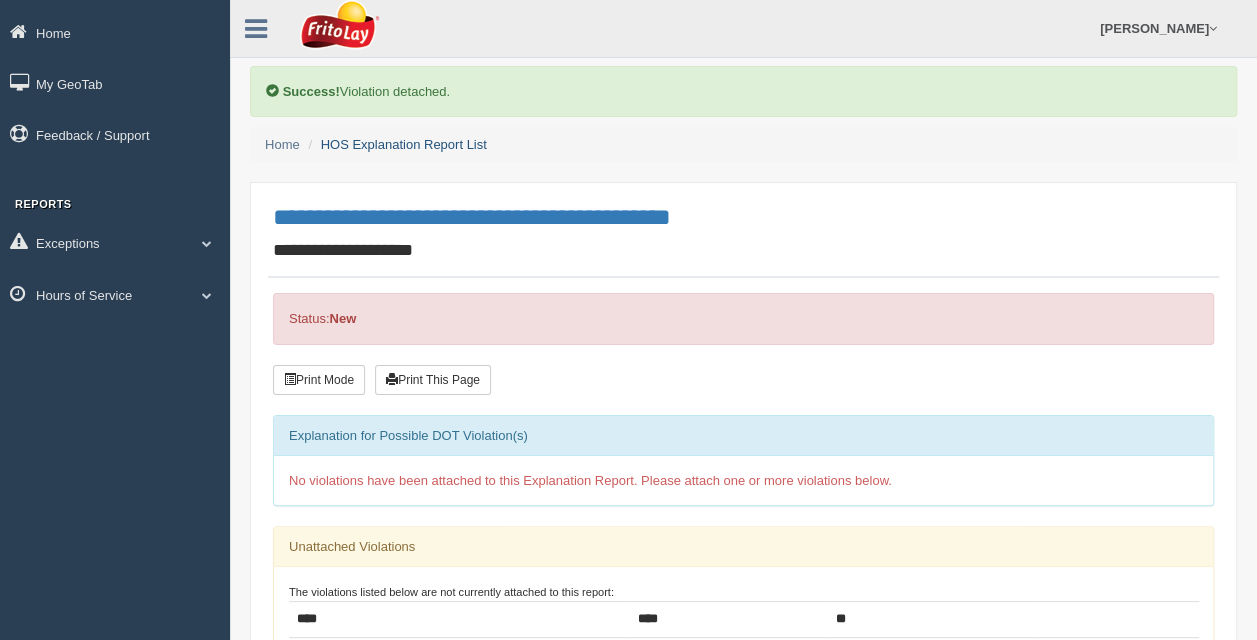 click on "HOS Explanation Report List" at bounding box center [404, 144] 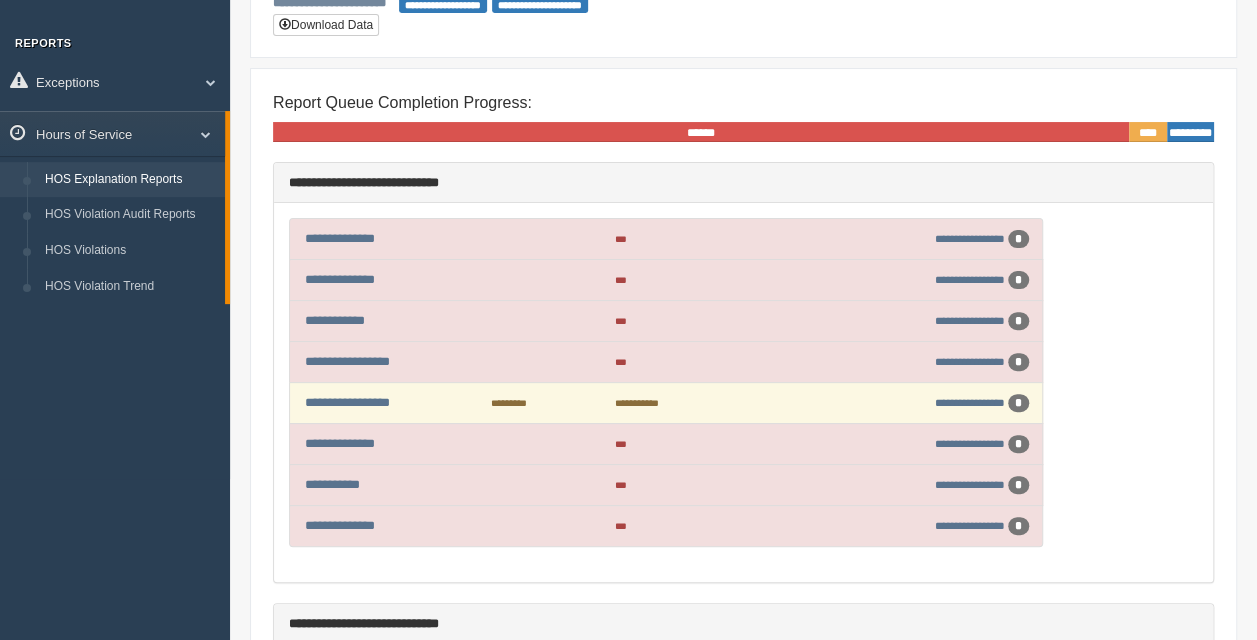 scroll, scrollTop: 200, scrollLeft: 0, axis: vertical 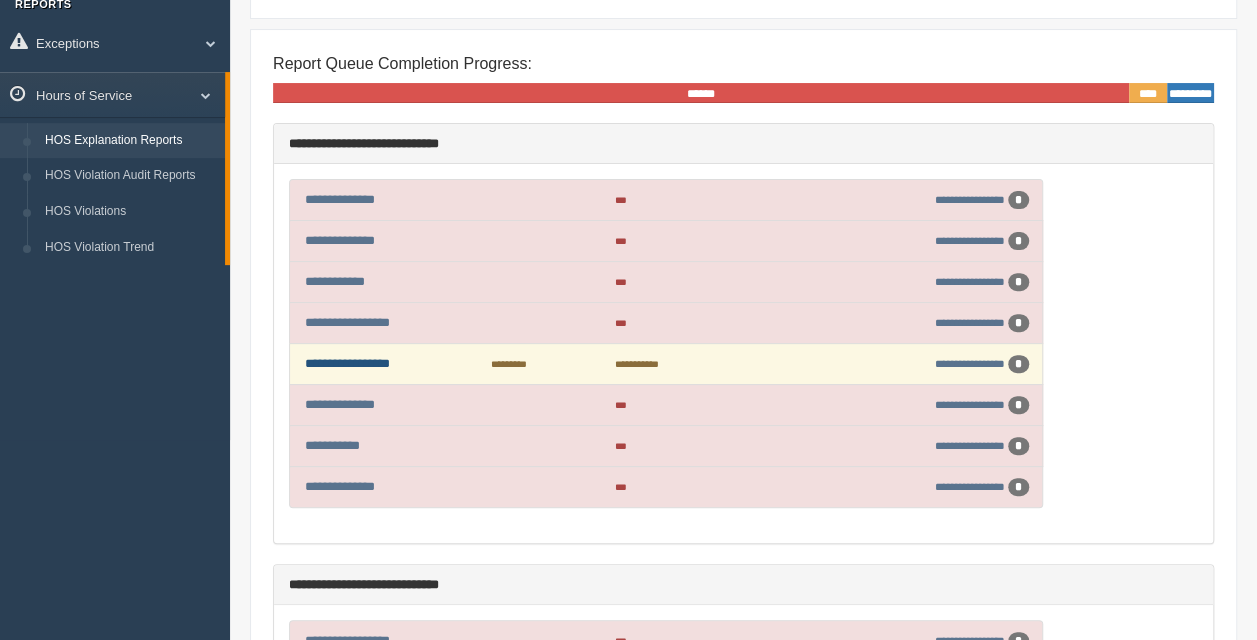 click on "**********" at bounding box center (347, 363) 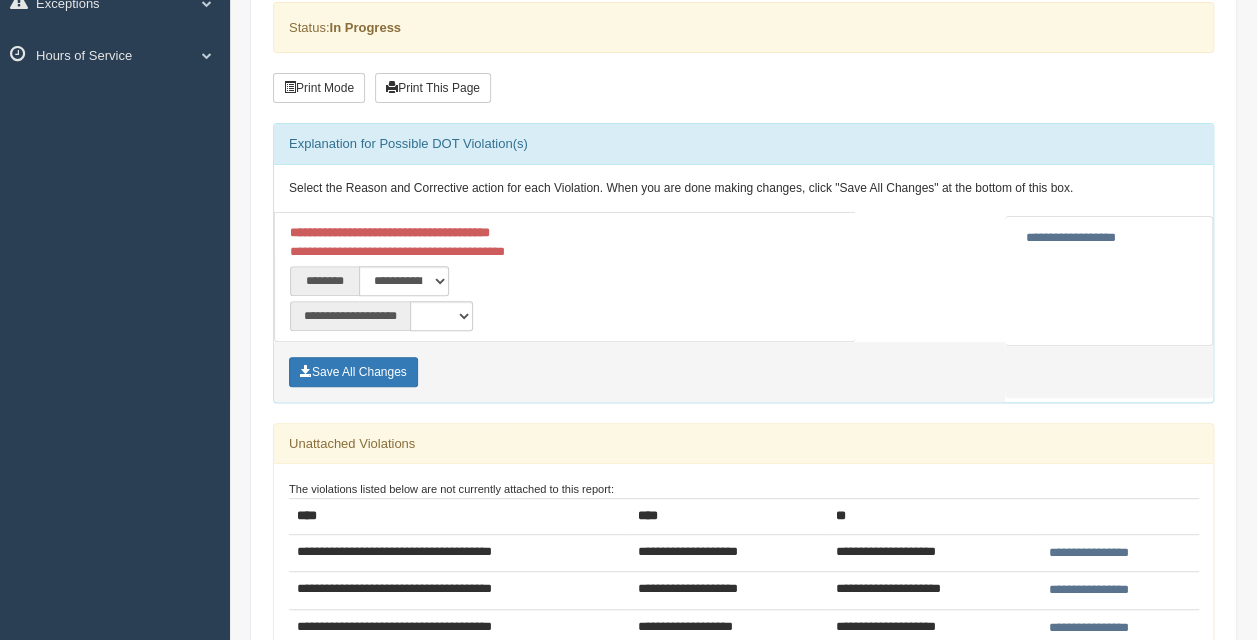 scroll, scrollTop: 200, scrollLeft: 0, axis: vertical 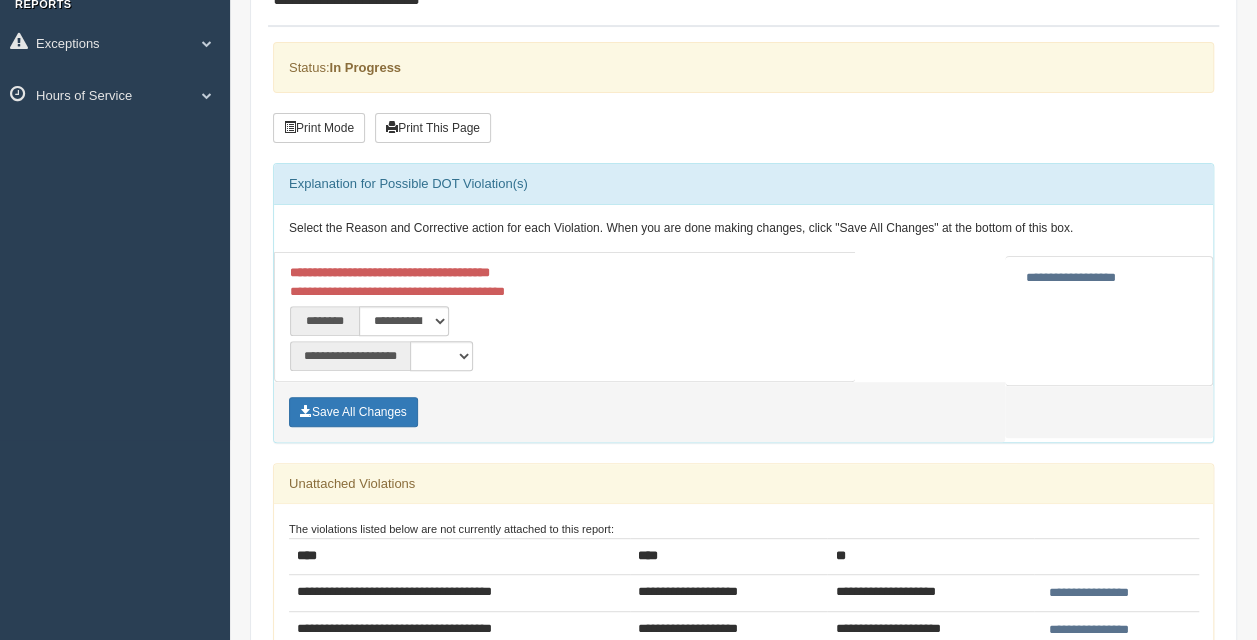 click on "**********" at bounding box center (1109, 321) 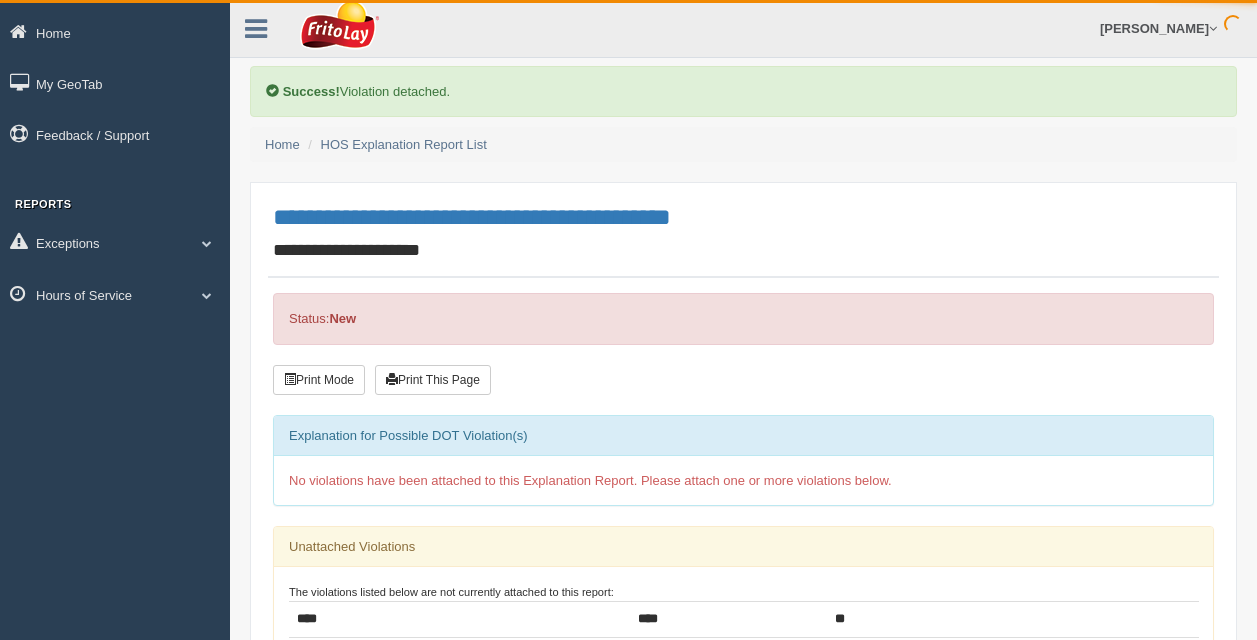 scroll, scrollTop: 0, scrollLeft: 0, axis: both 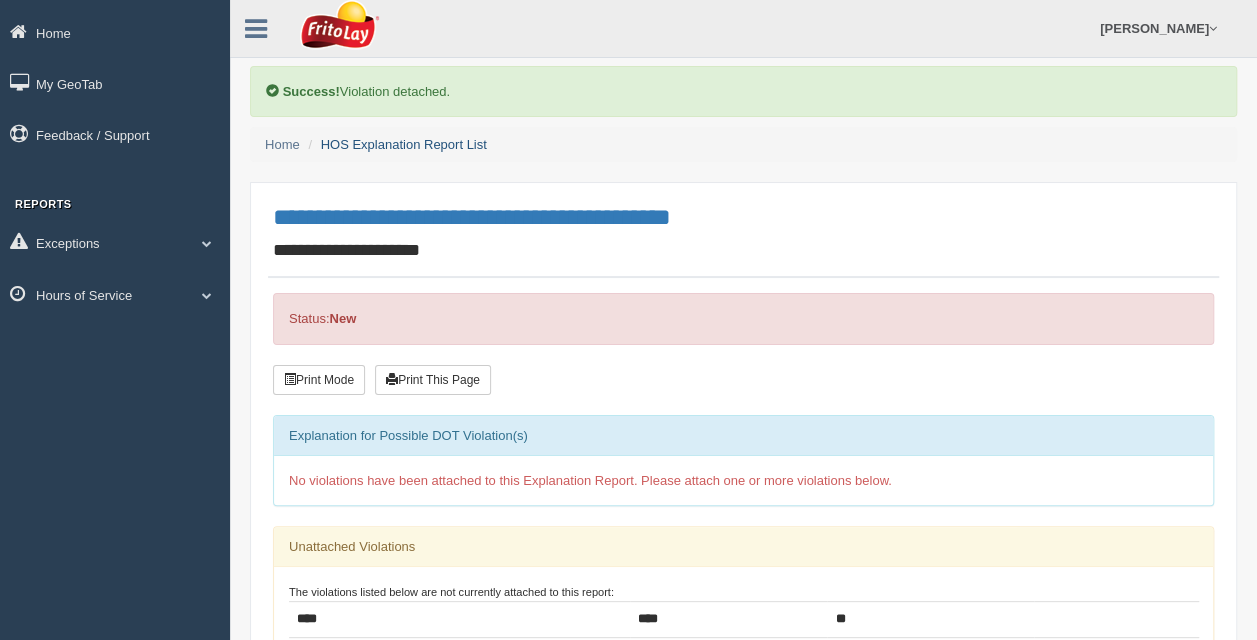 click on "HOS Explanation Report List" at bounding box center [404, 144] 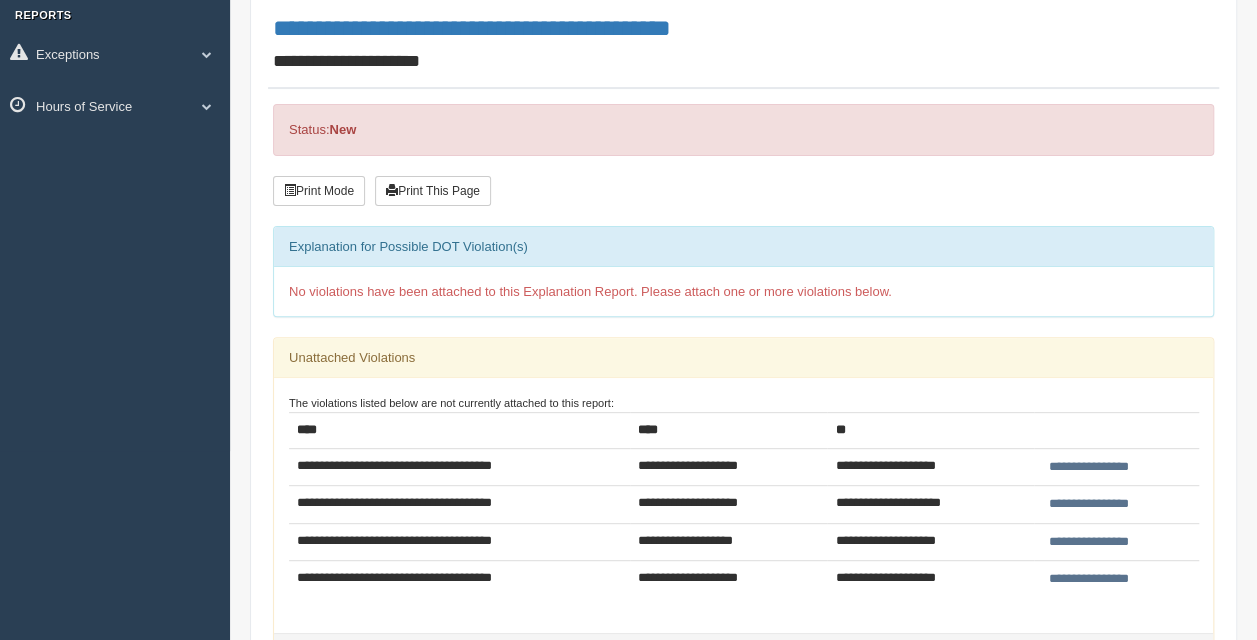 scroll, scrollTop: 200, scrollLeft: 0, axis: vertical 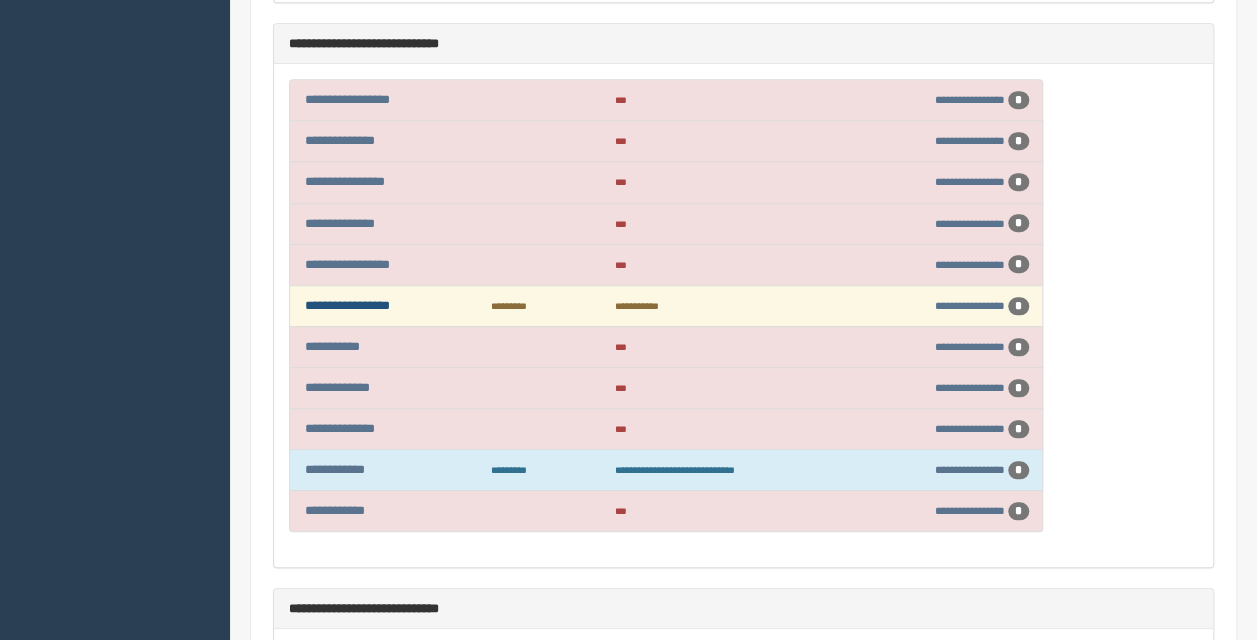 click on "**********" at bounding box center [347, 305] 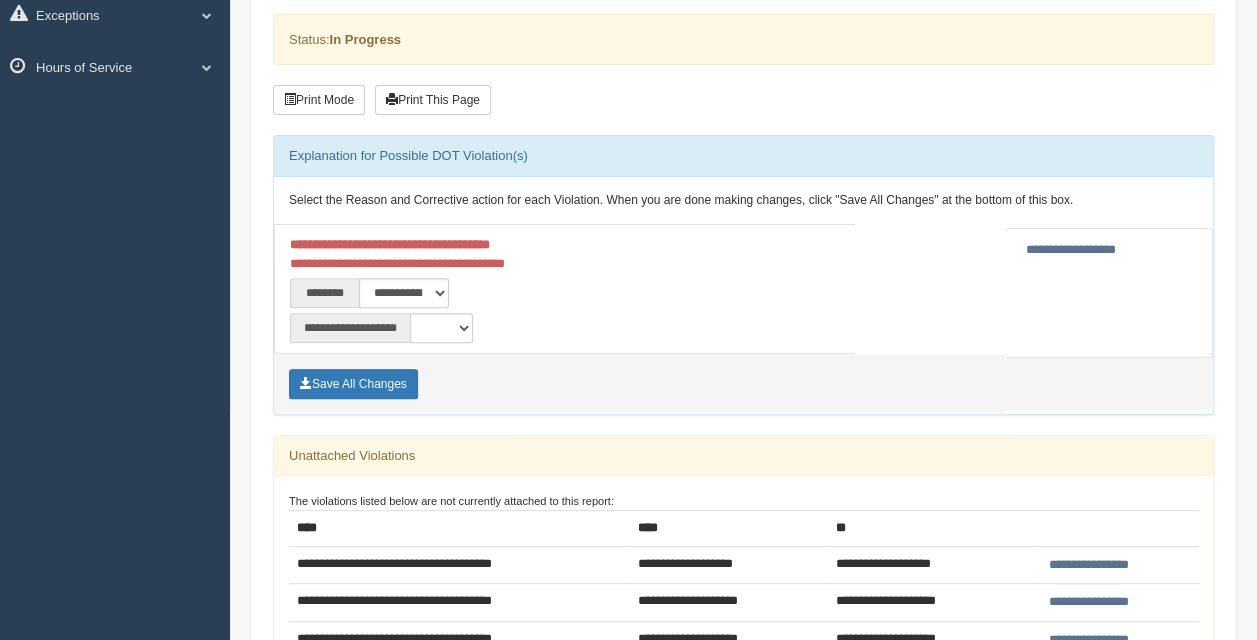 scroll, scrollTop: 300, scrollLeft: 0, axis: vertical 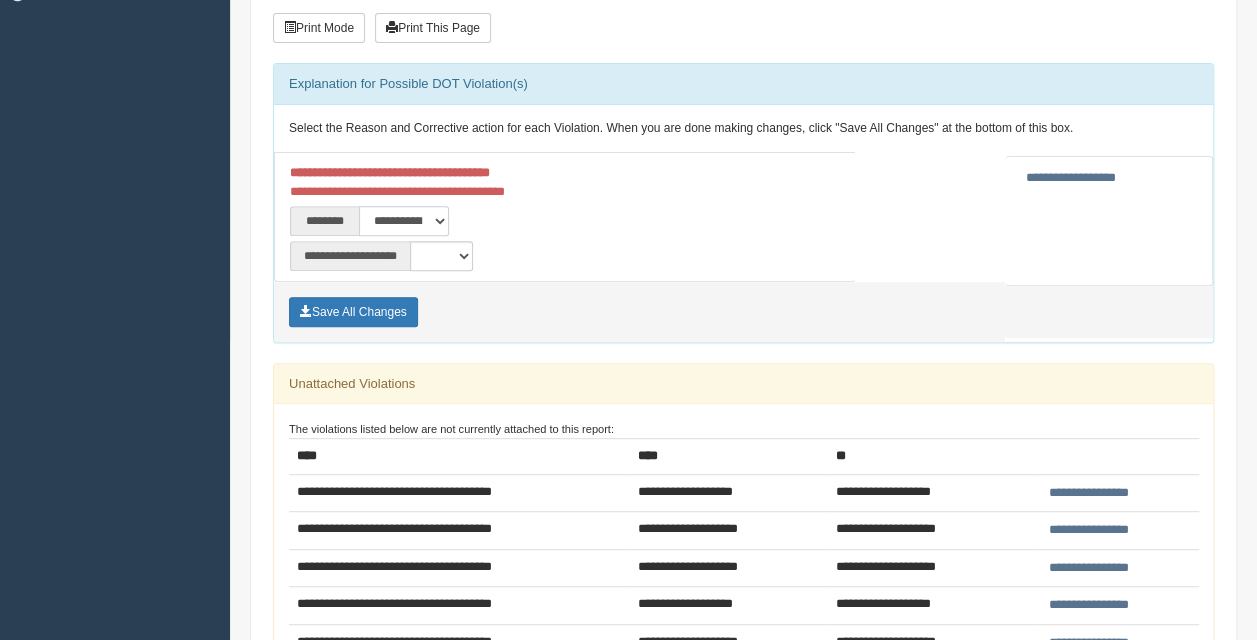 click on "**********" at bounding box center (404, 221) 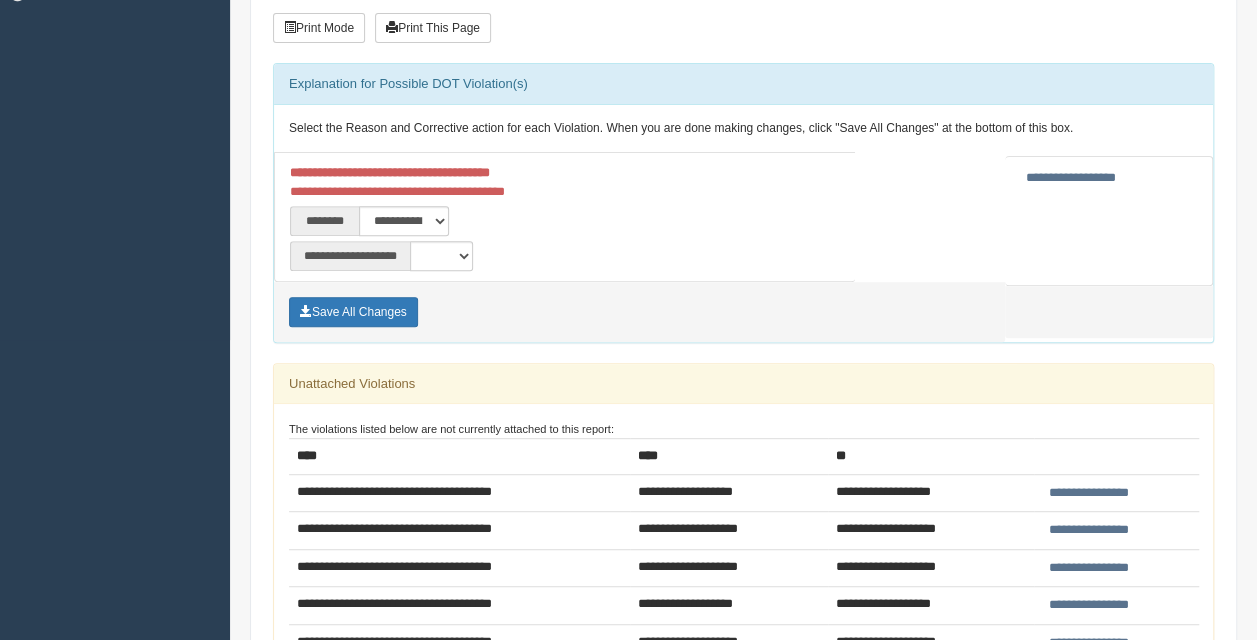 click on "**********" at bounding box center (470, 182) 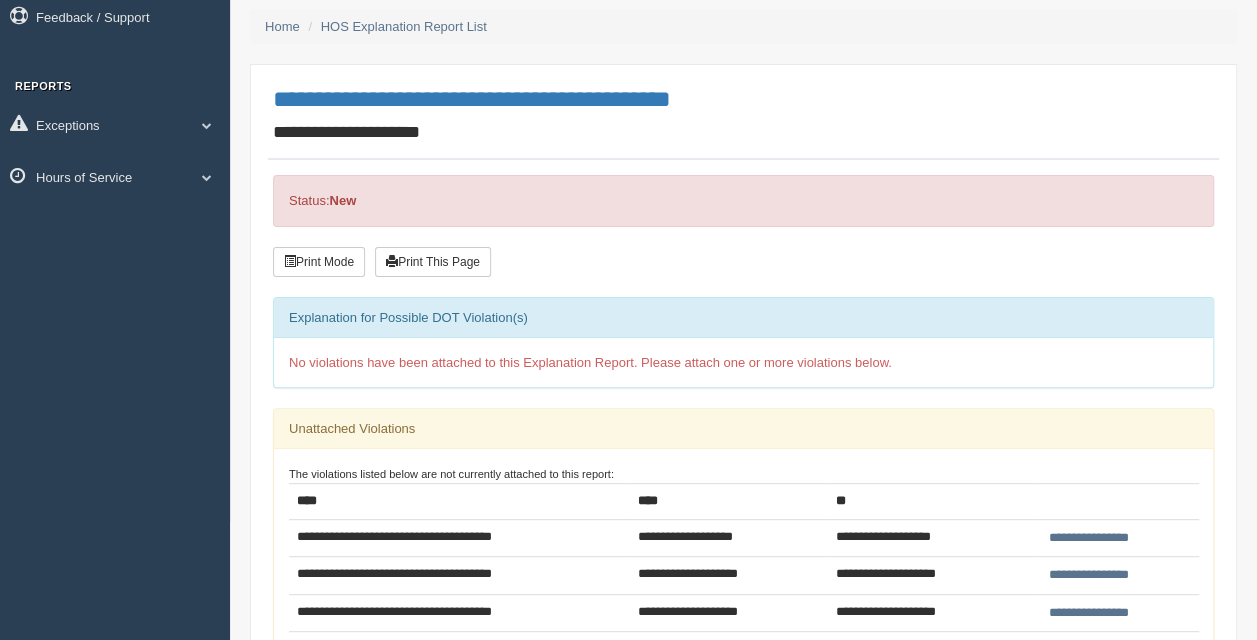 scroll, scrollTop: 0, scrollLeft: 0, axis: both 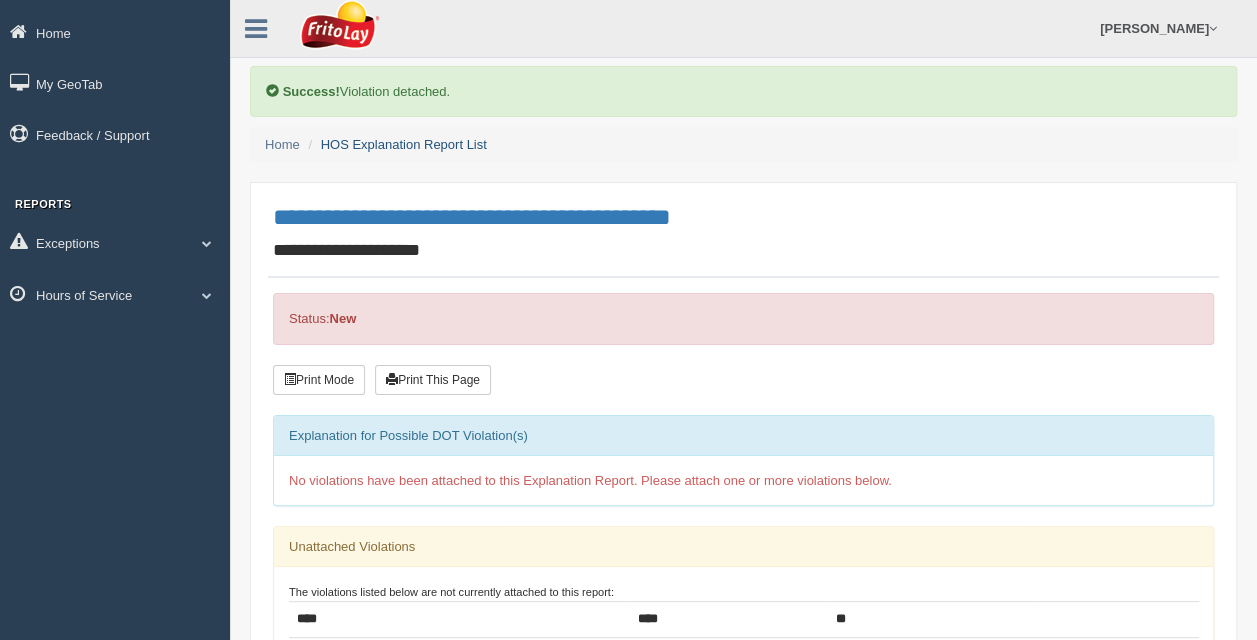 click on "HOS Explanation Report List" at bounding box center [404, 144] 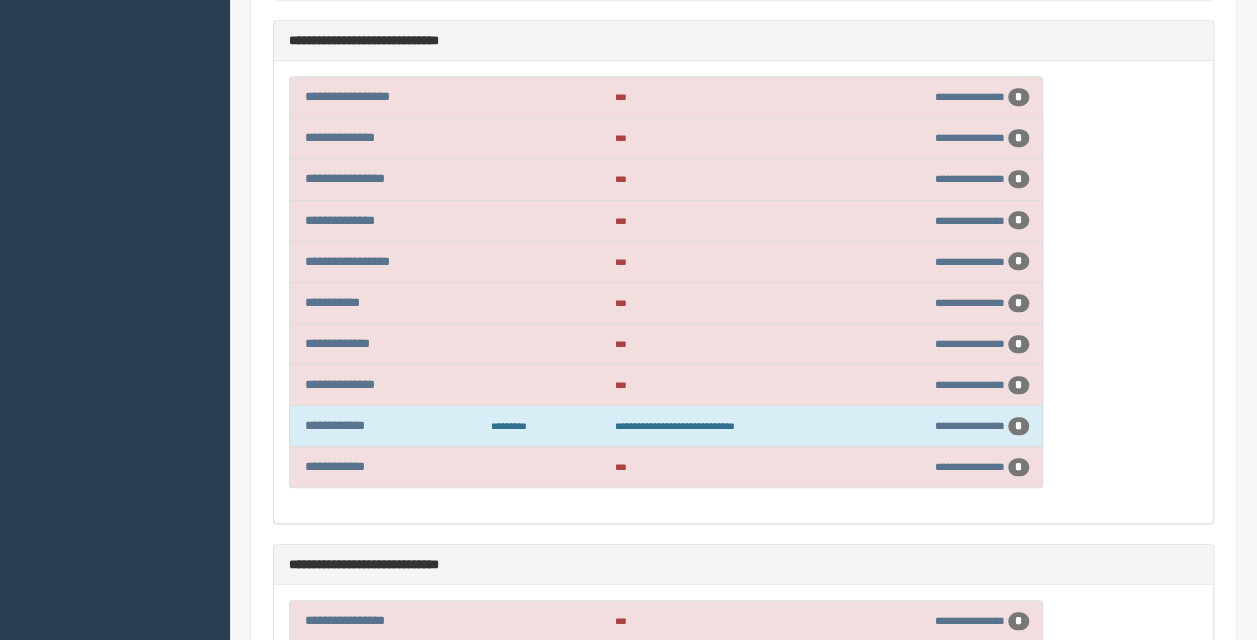 scroll, scrollTop: 800, scrollLeft: 0, axis: vertical 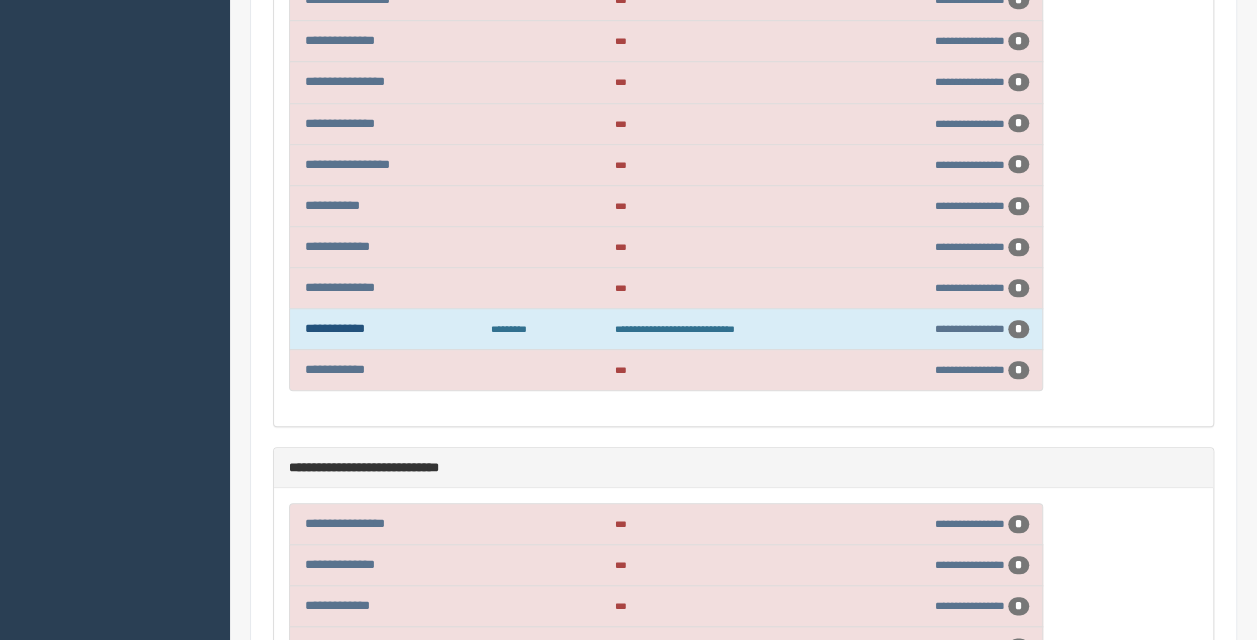 click on "**********" at bounding box center [335, 328] 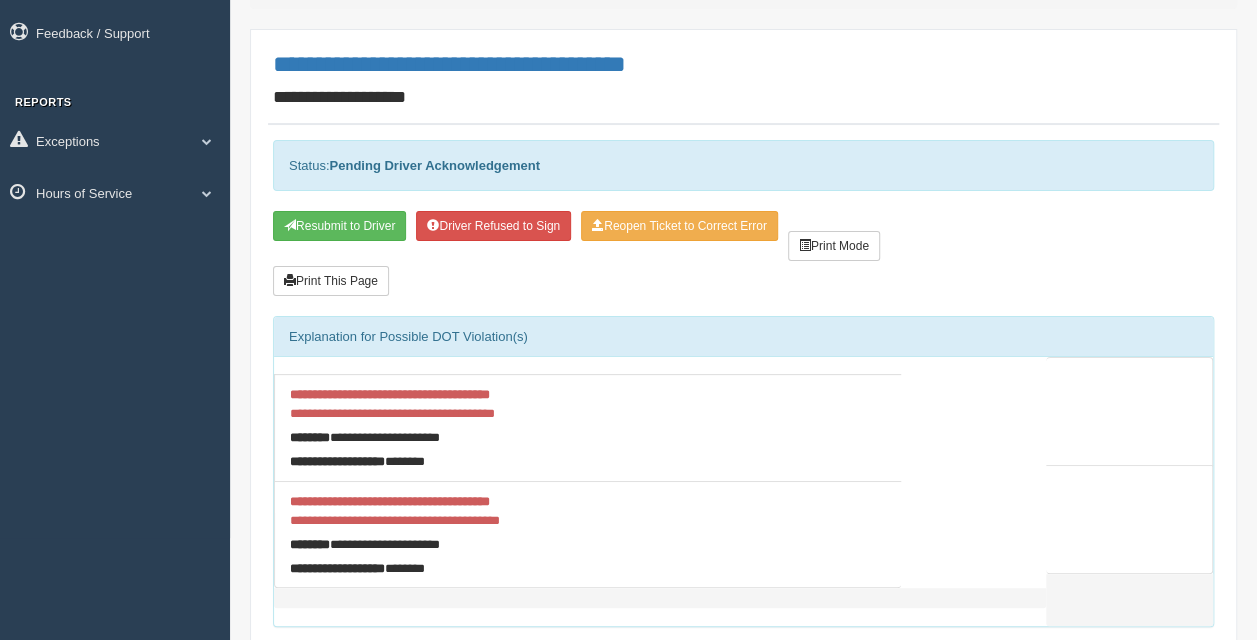 scroll, scrollTop: 100, scrollLeft: 0, axis: vertical 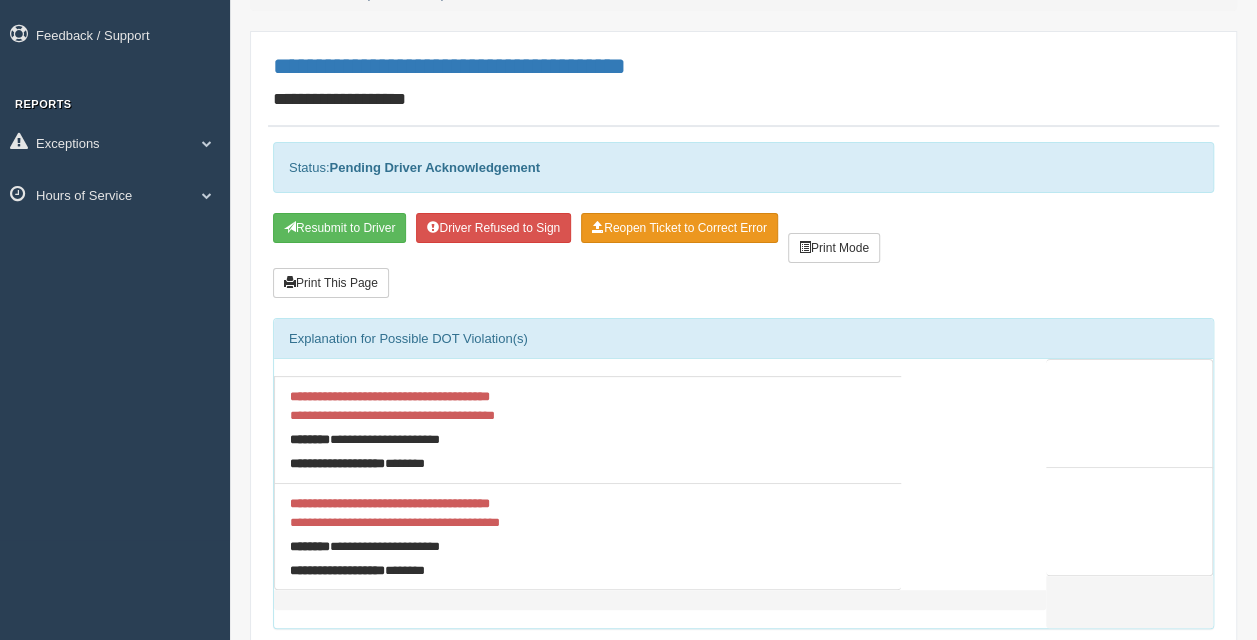 click on "Reopen Ticket to Correct Error" at bounding box center (679, 228) 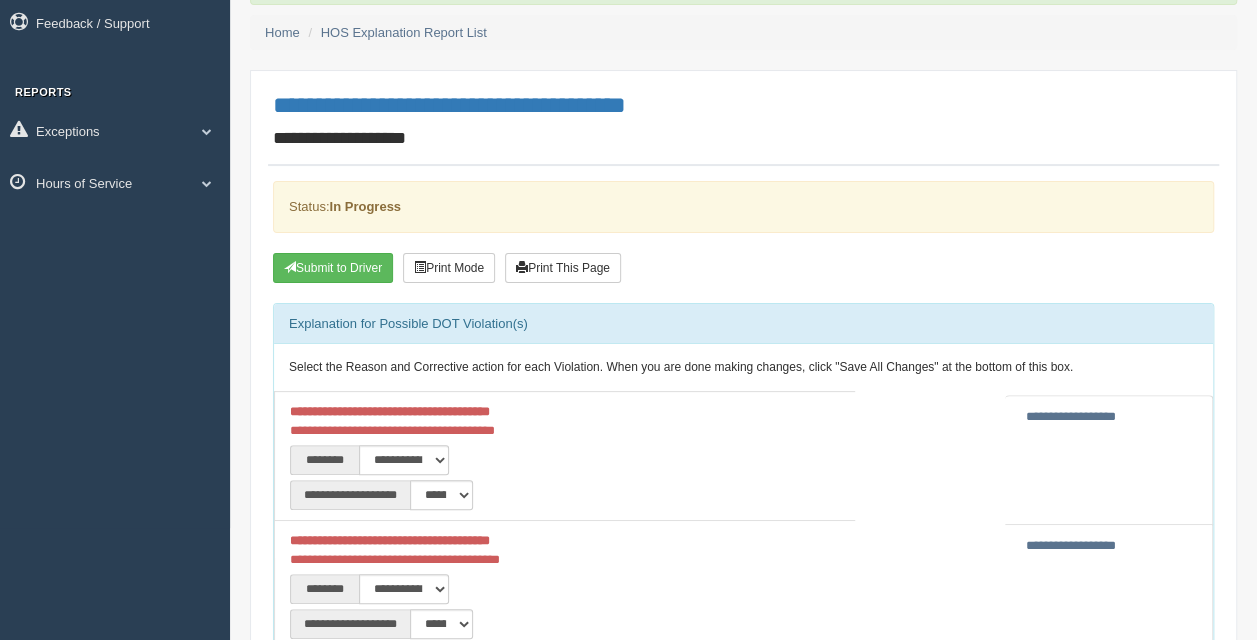 scroll, scrollTop: 300, scrollLeft: 0, axis: vertical 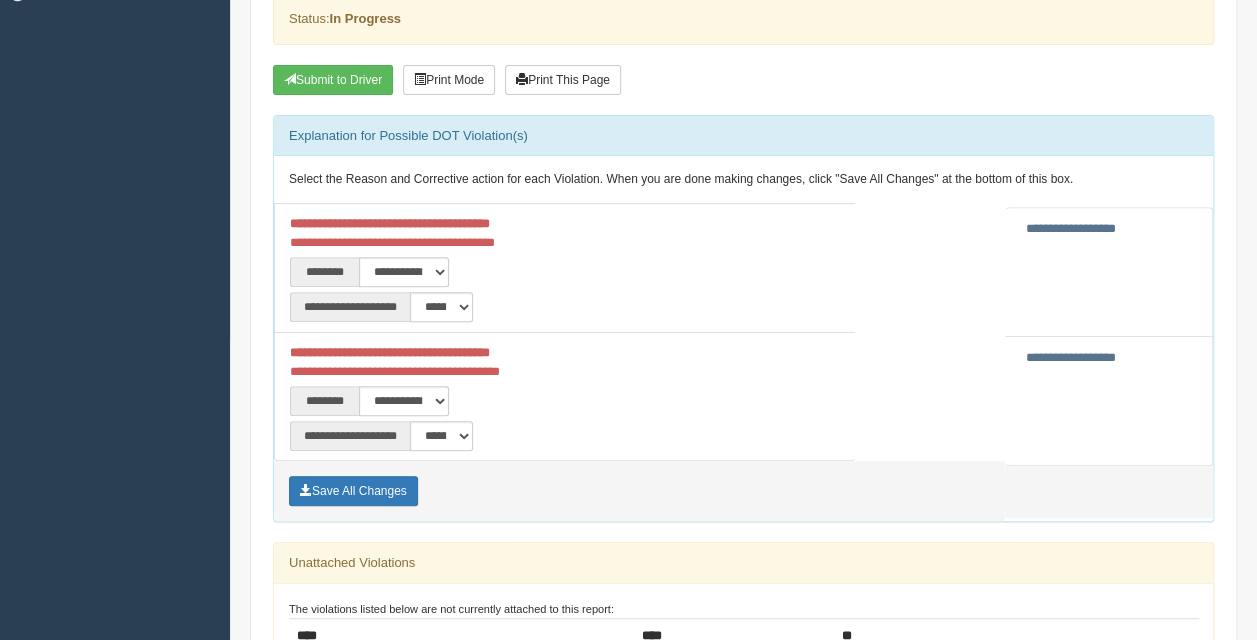 click on "**********" at bounding box center [1071, 228] 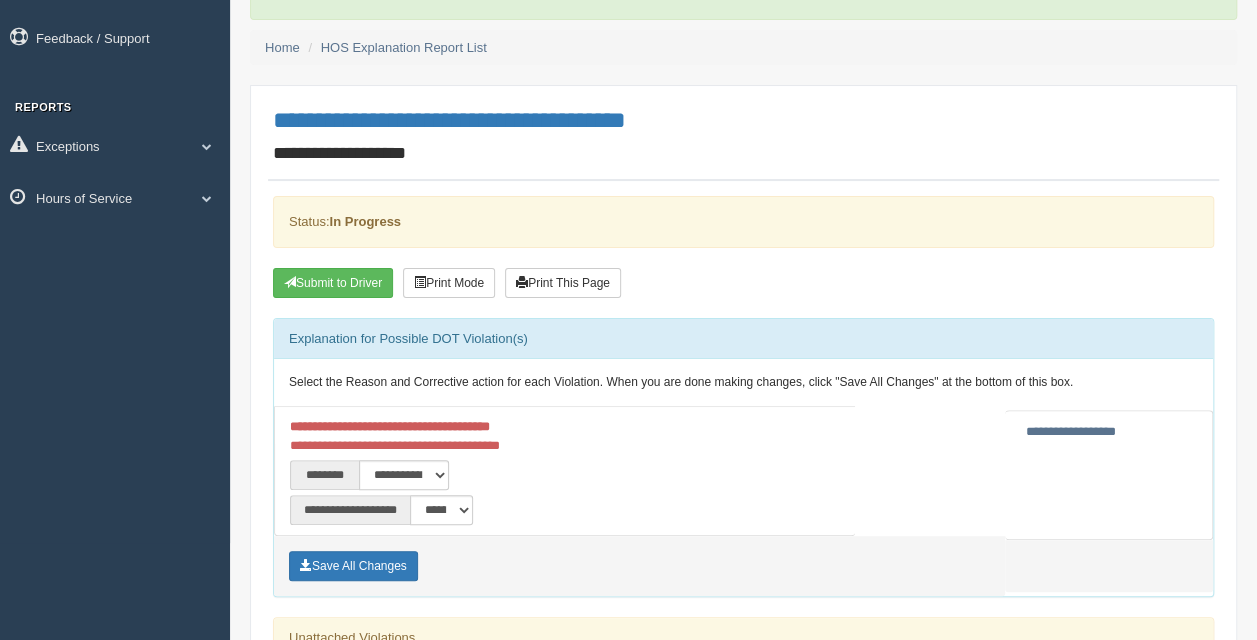 scroll, scrollTop: 300, scrollLeft: 0, axis: vertical 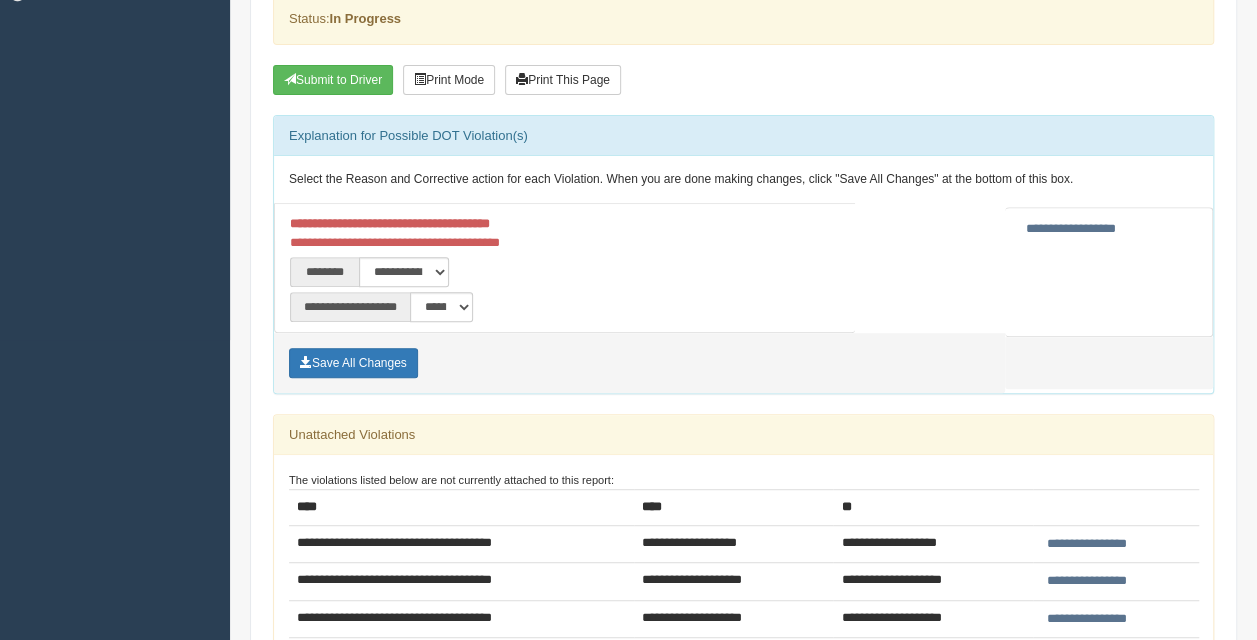 click on "**********" at bounding box center [1071, 228] 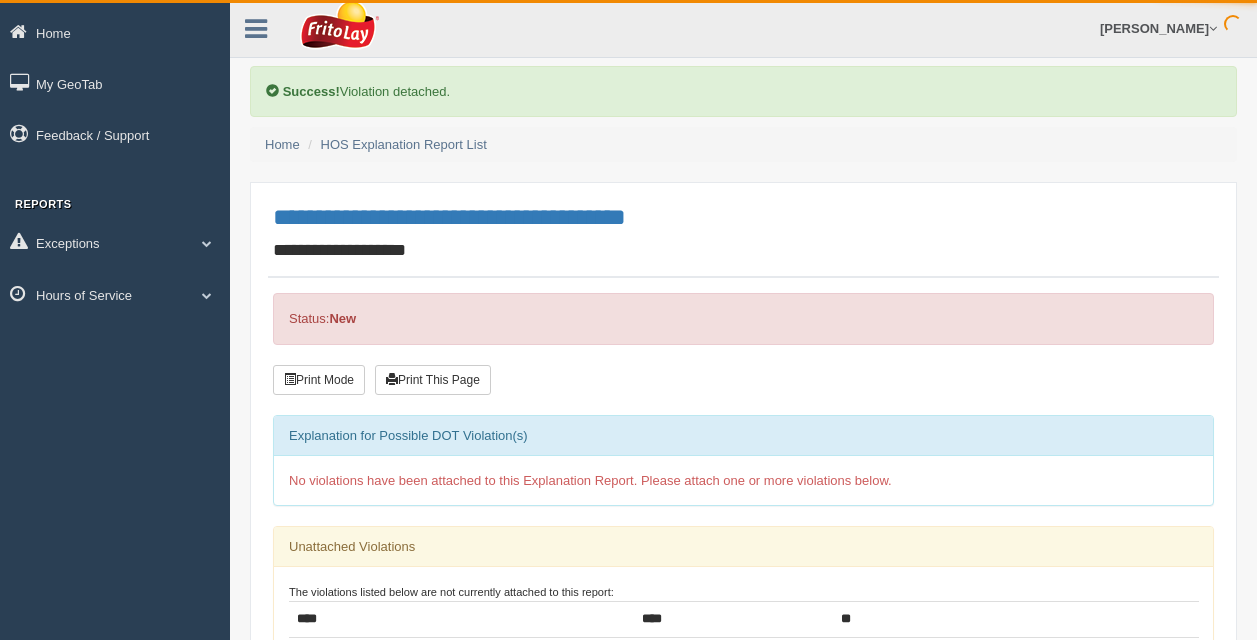 scroll, scrollTop: 0, scrollLeft: 0, axis: both 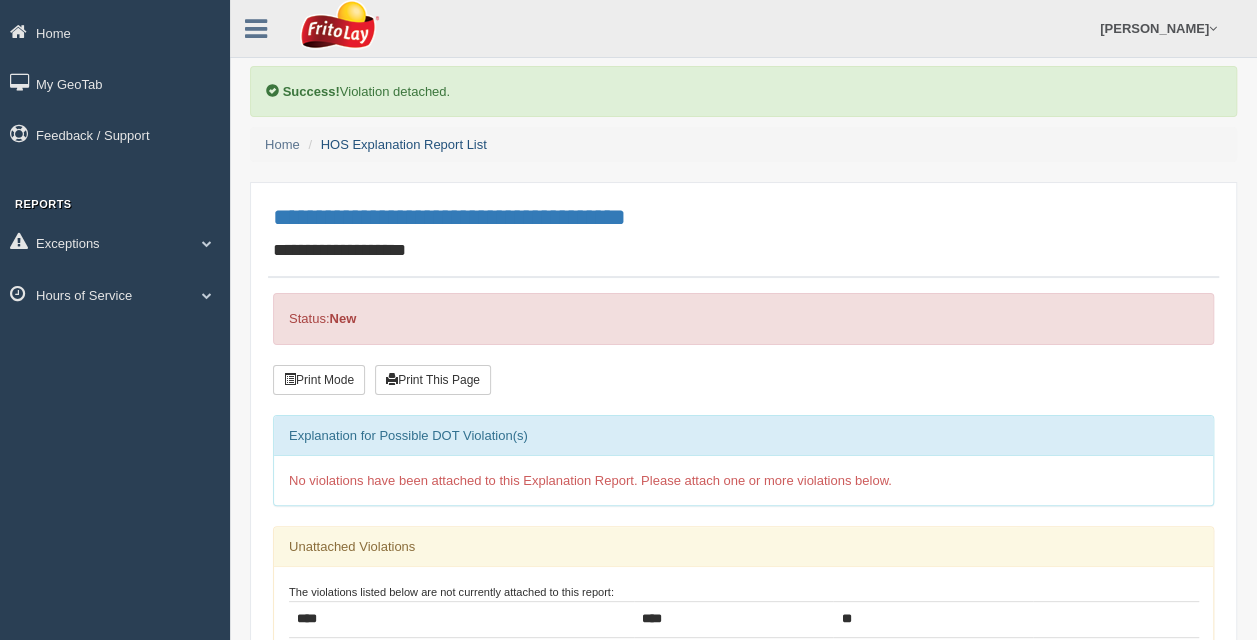 click on "HOS Explanation Report List" at bounding box center (404, 144) 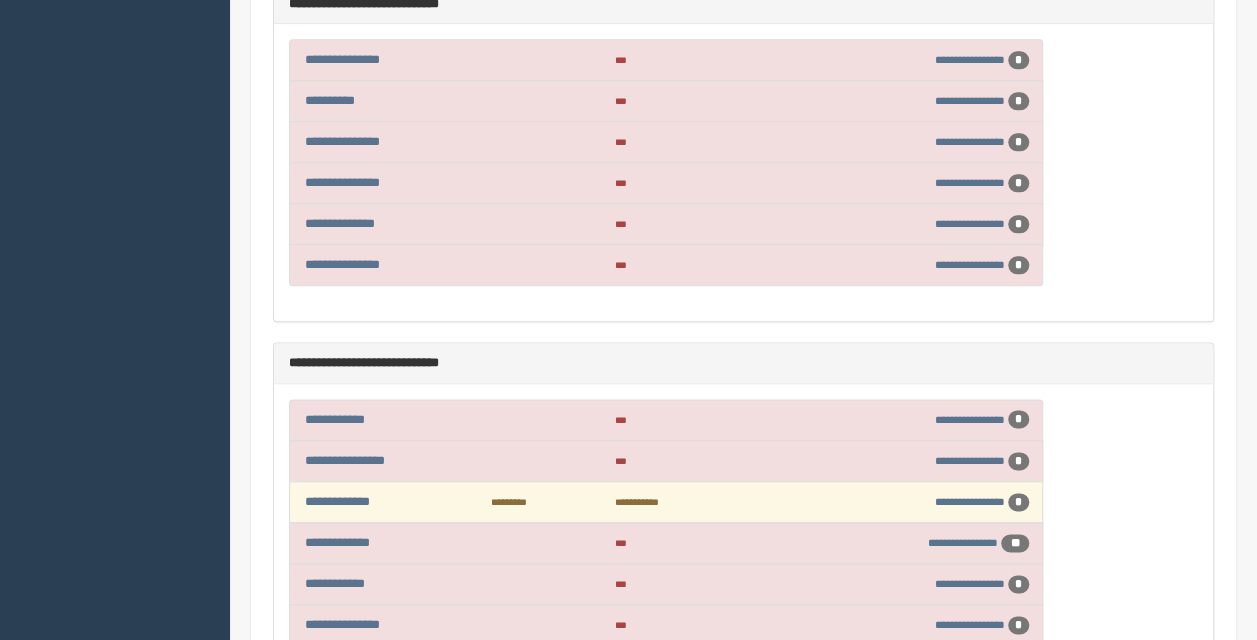 scroll, scrollTop: 4823, scrollLeft: 0, axis: vertical 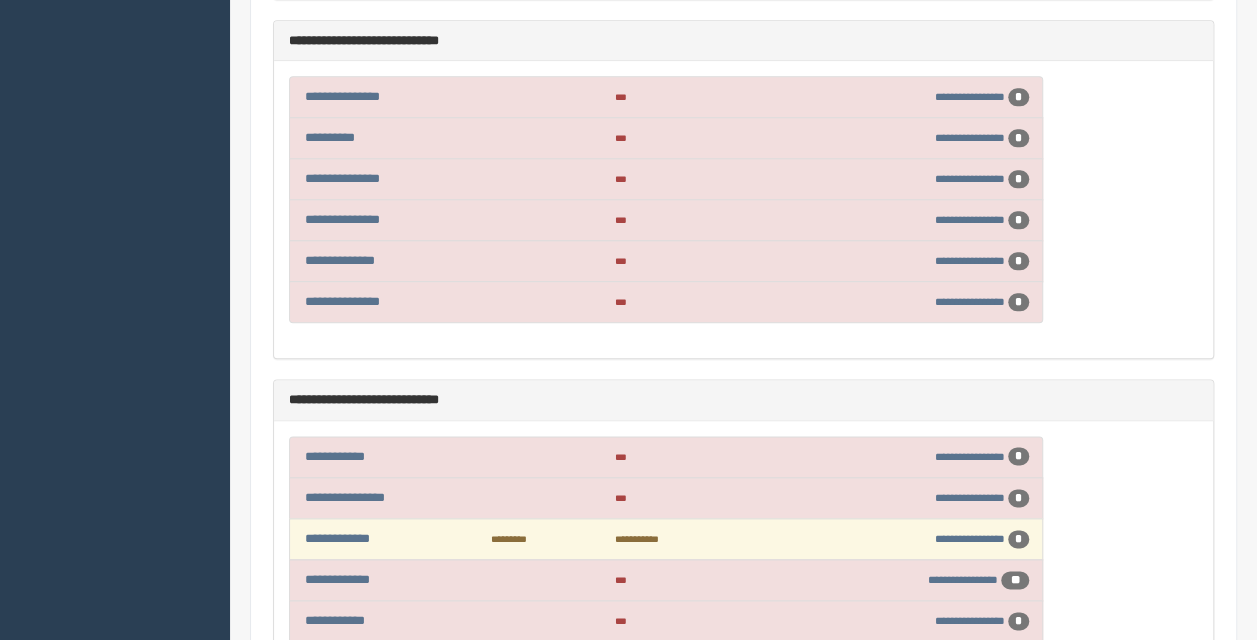 click on "**********" at bounding box center (388, 538) 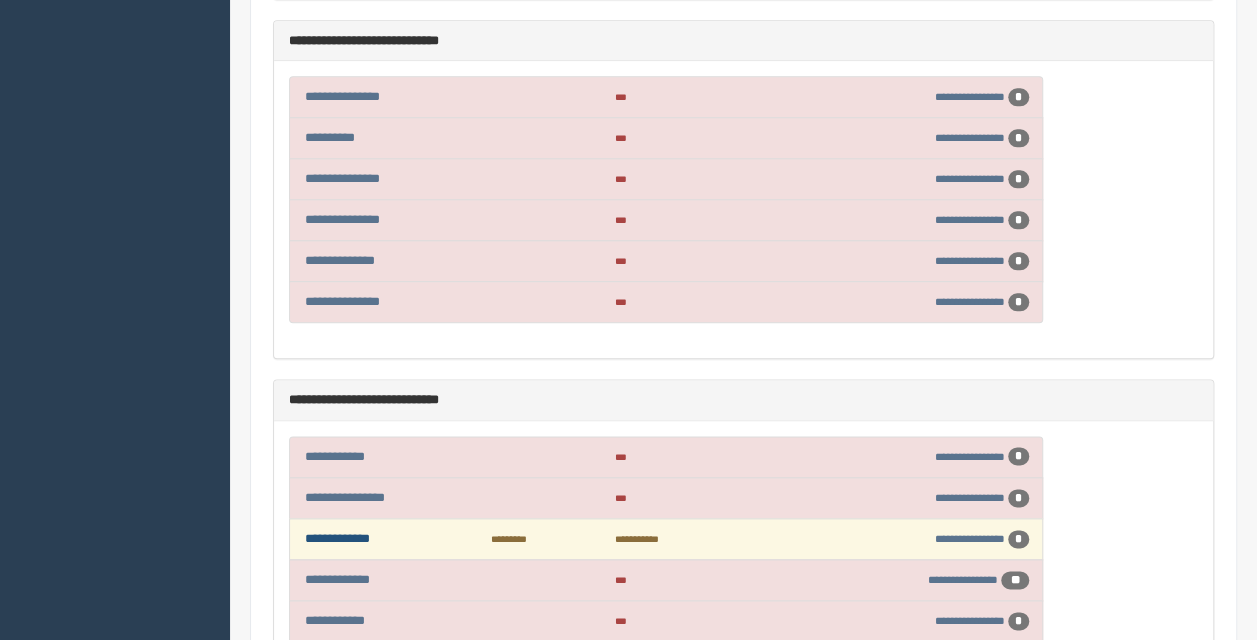click on "**********" at bounding box center (337, 538) 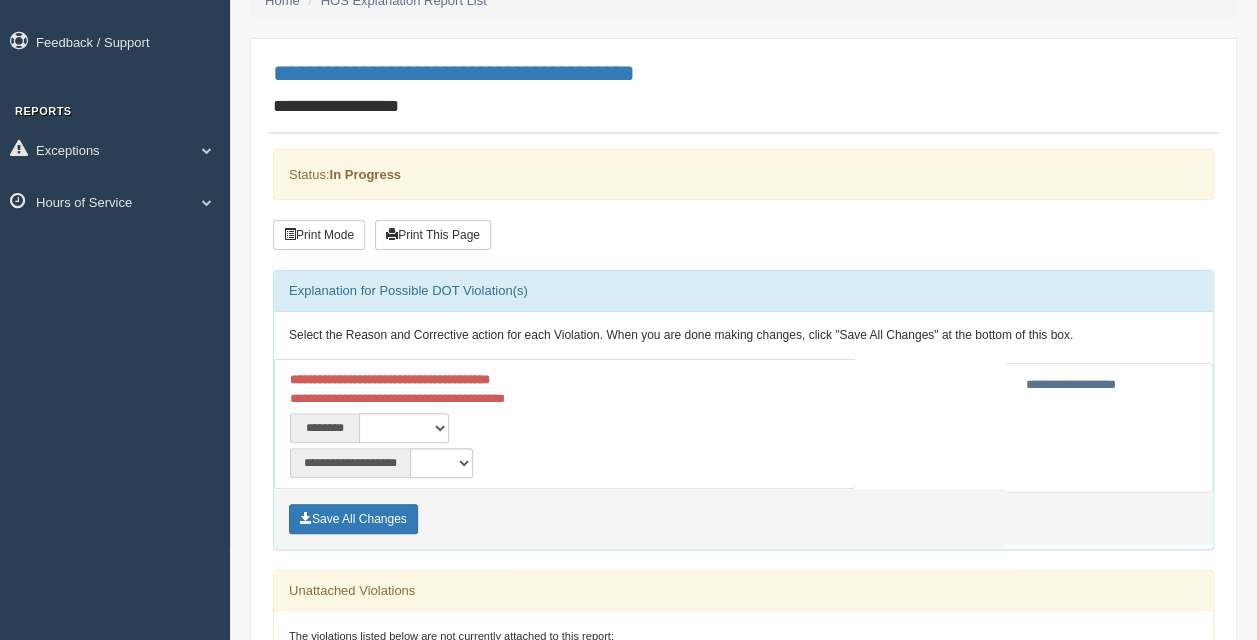 scroll, scrollTop: 200, scrollLeft: 0, axis: vertical 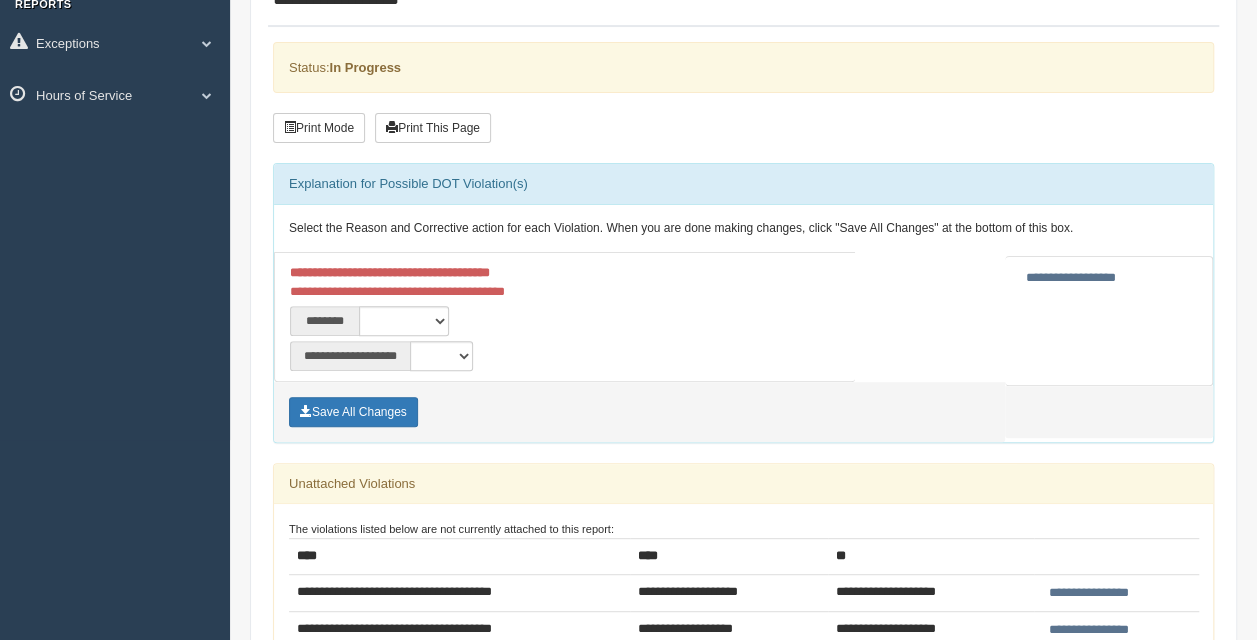 click on "**********" at bounding box center (1109, 321) 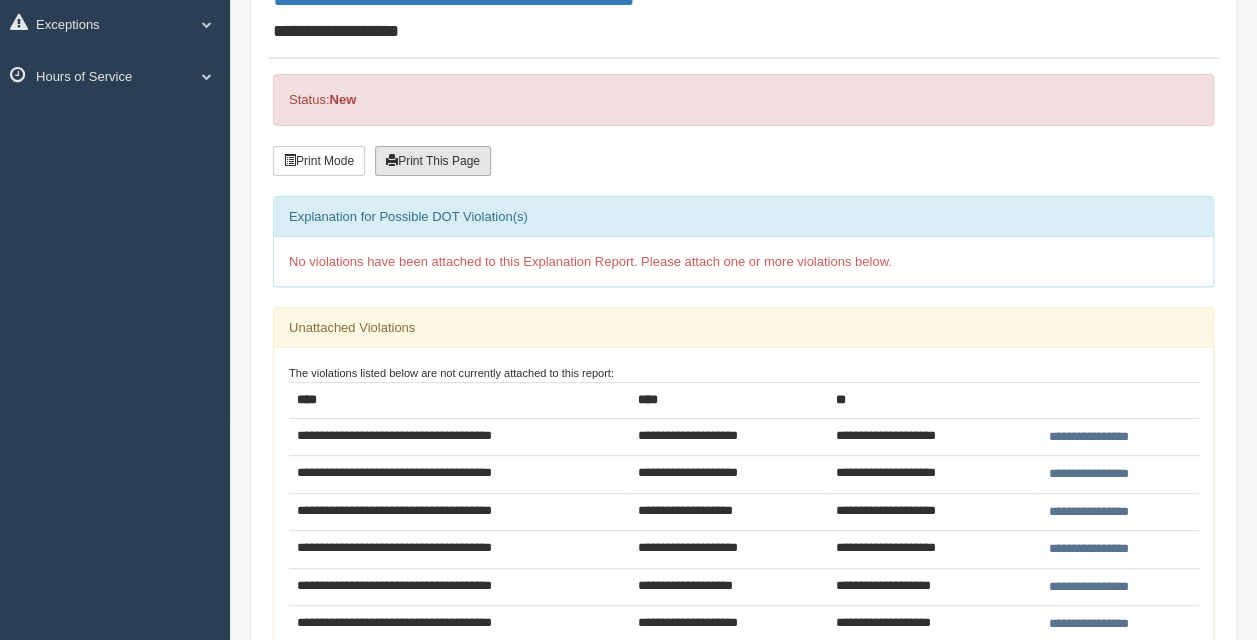 scroll, scrollTop: 0, scrollLeft: 0, axis: both 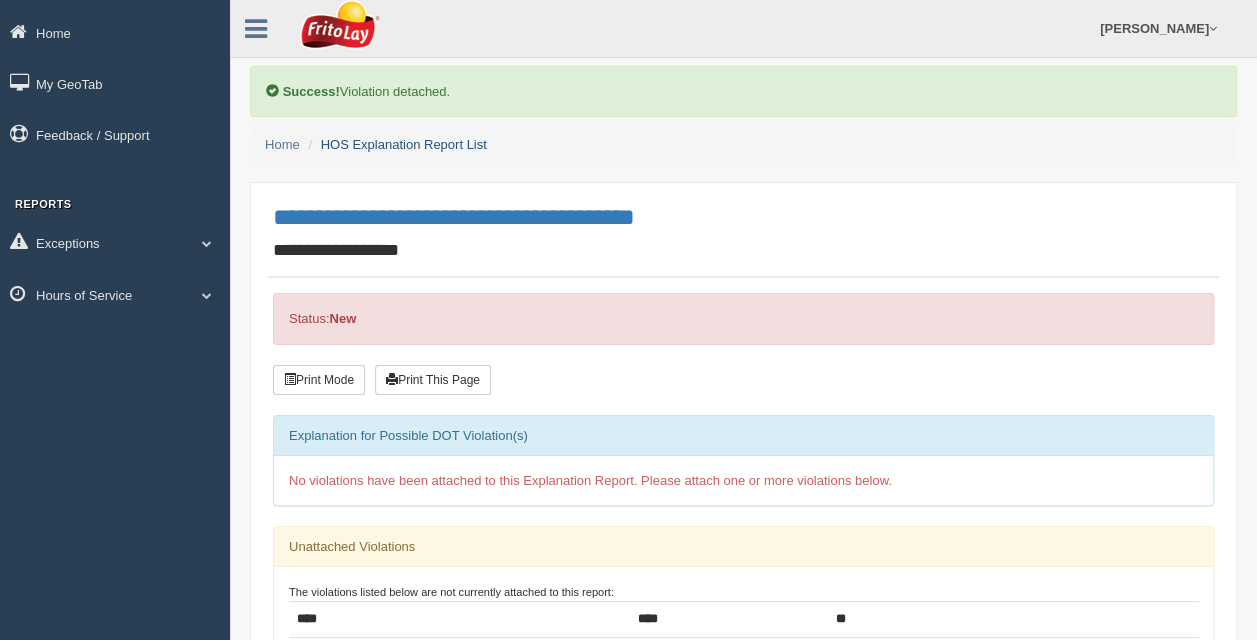 click on "HOS Explanation Report List" at bounding box center (404, 144) 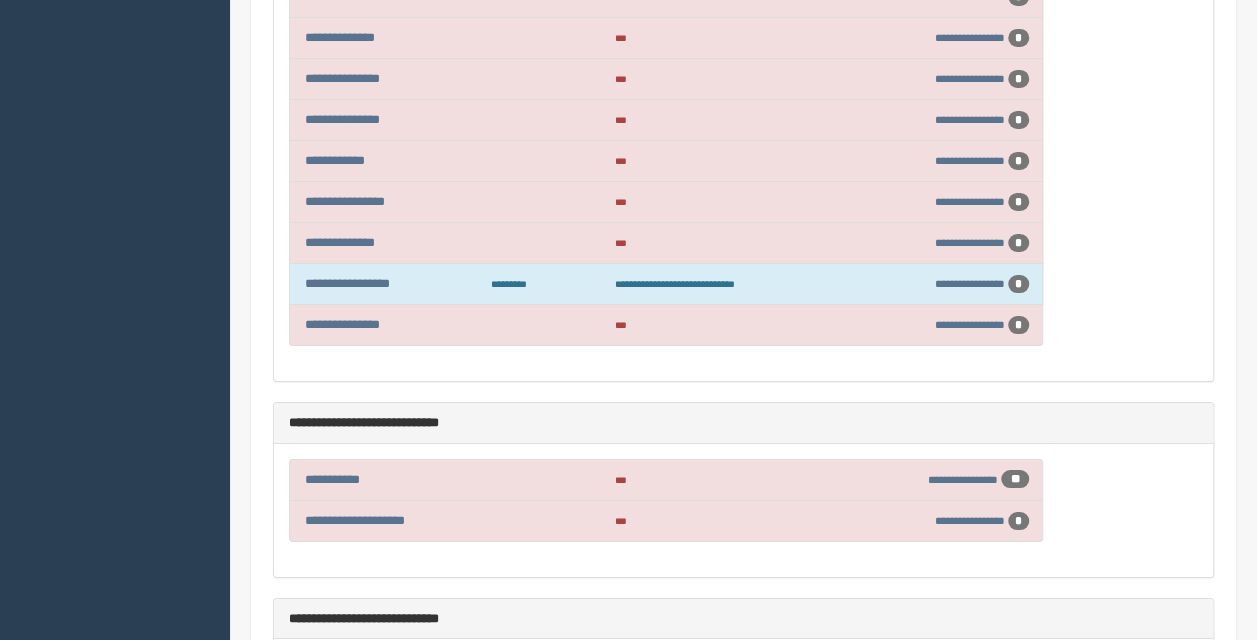 scroll, scrollTop: 3483, scrollLeft: 0, axis: vertical 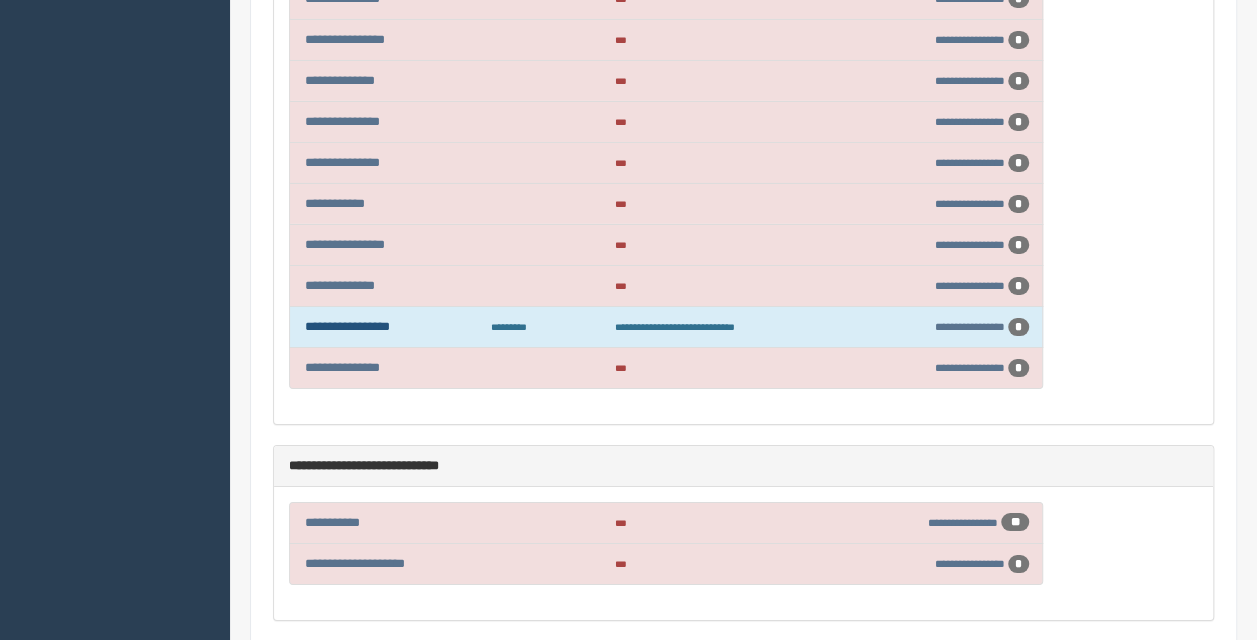 click on "**********" at bounding box center (347, 326) 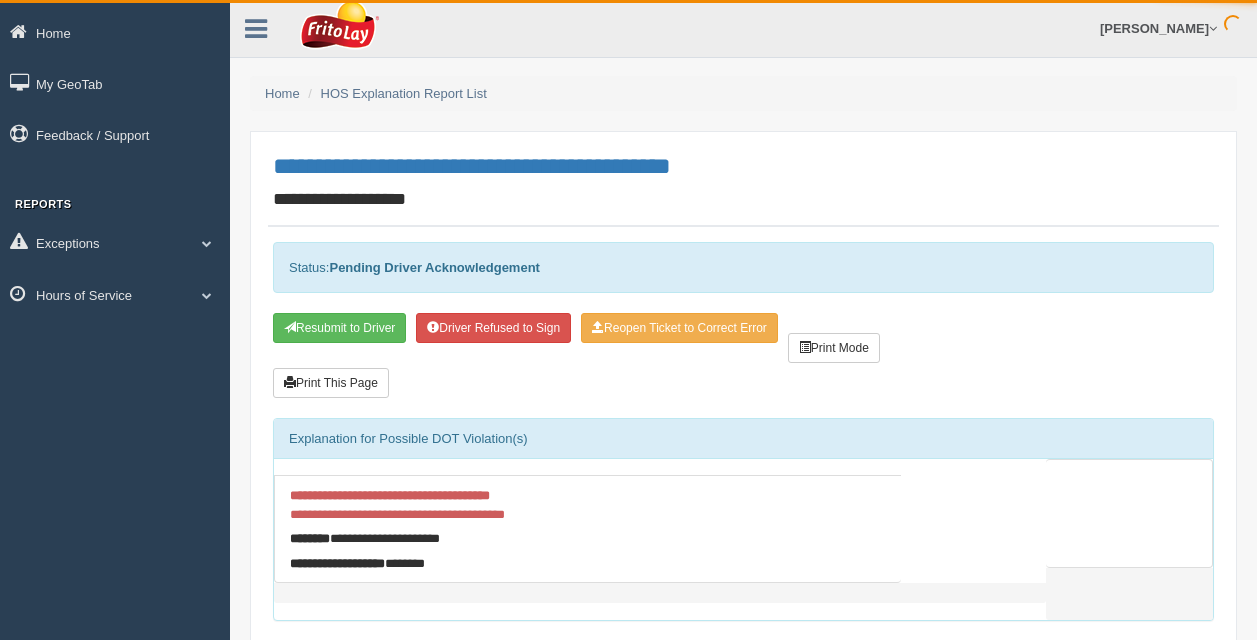 scroll, scrollTop: 0, scrollLeft: 0, axis: both 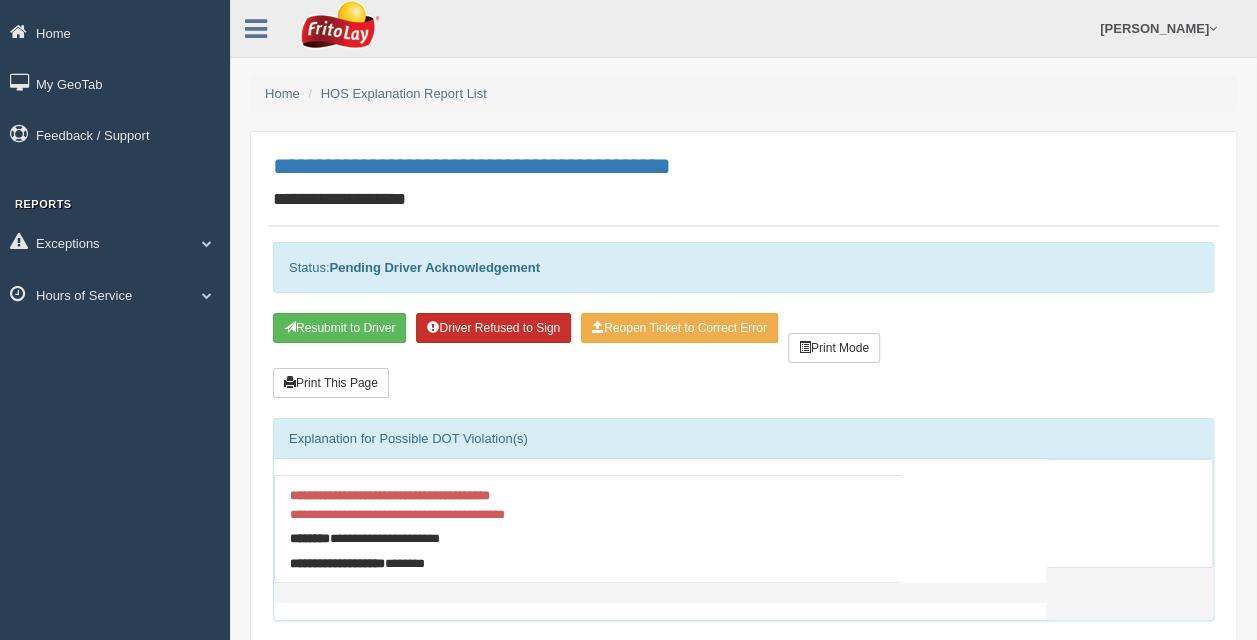 click on "Driver Refused to Sign" at bounding box center (493, 328) 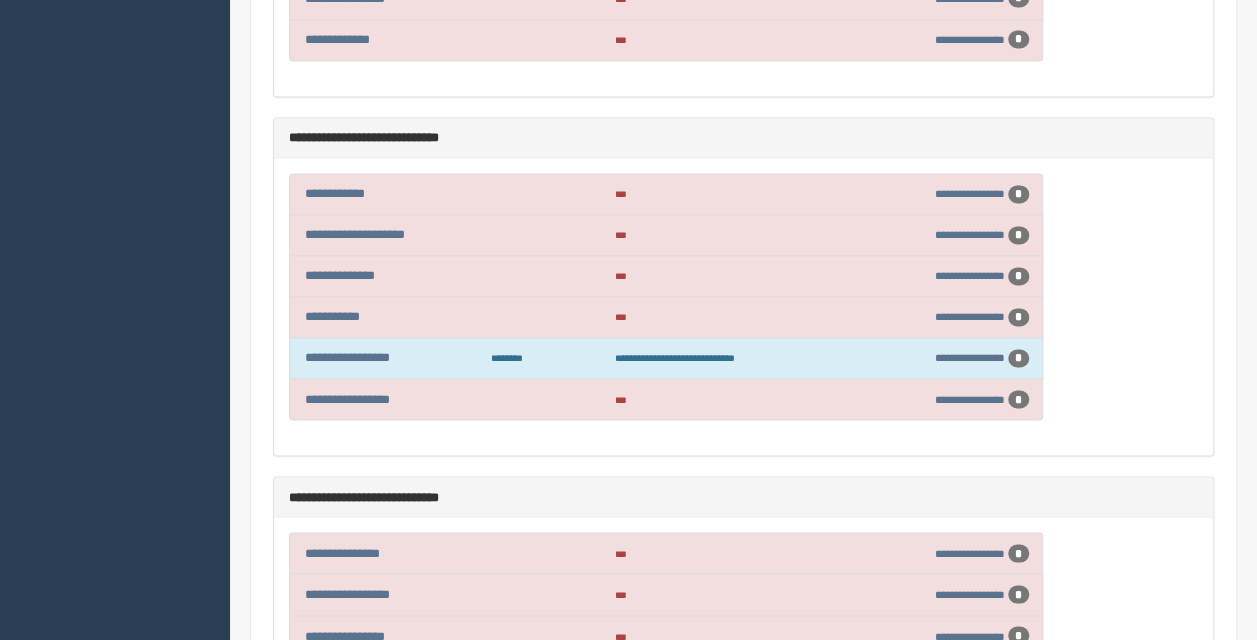 scroll, scrollTop: 1600, scrollLeft: 0, axis: vertical 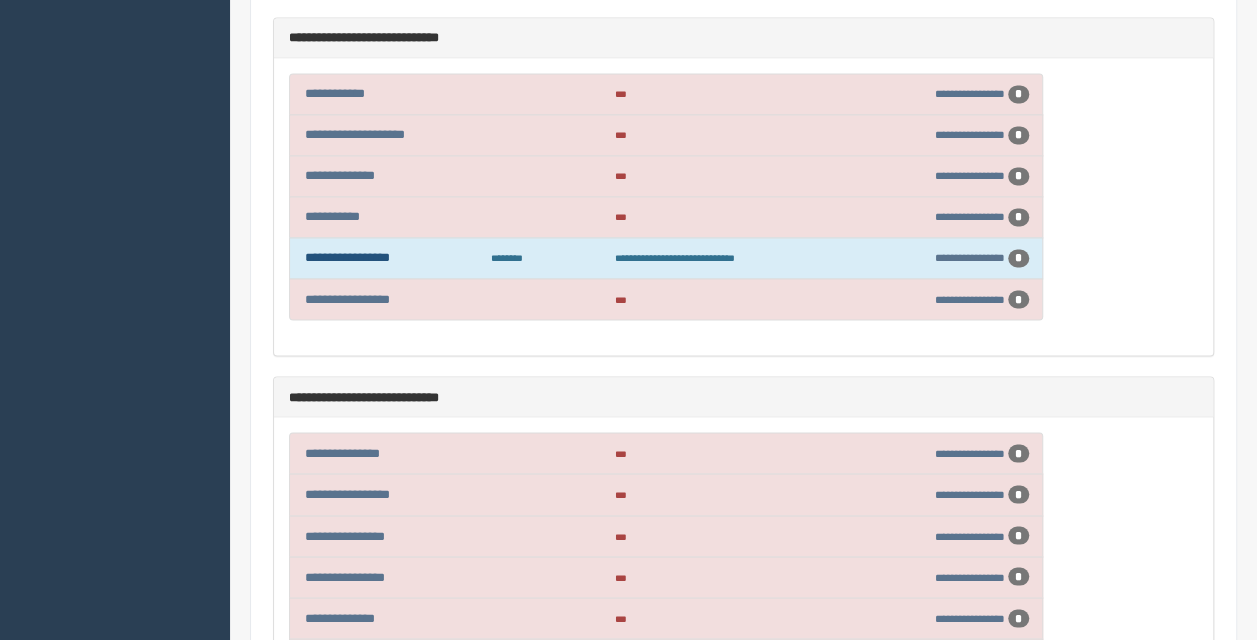 click on "**********" at bounding box center (347, 257) 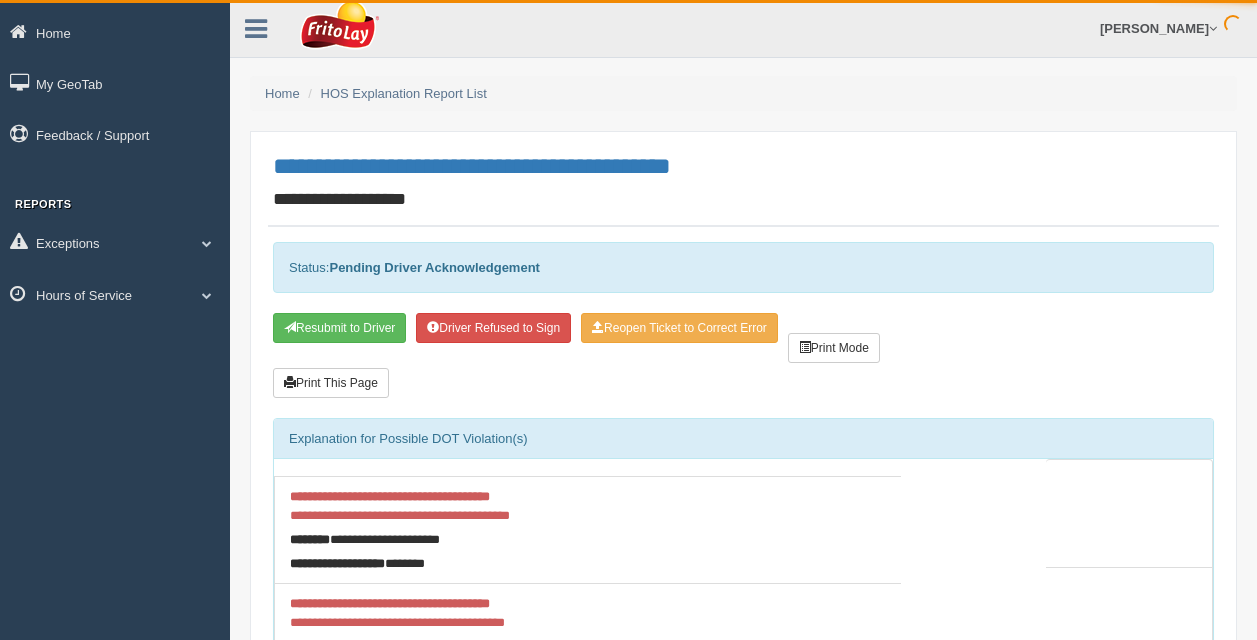 scroll, scrollTop: 0, scrollLeft: 0, axis: both 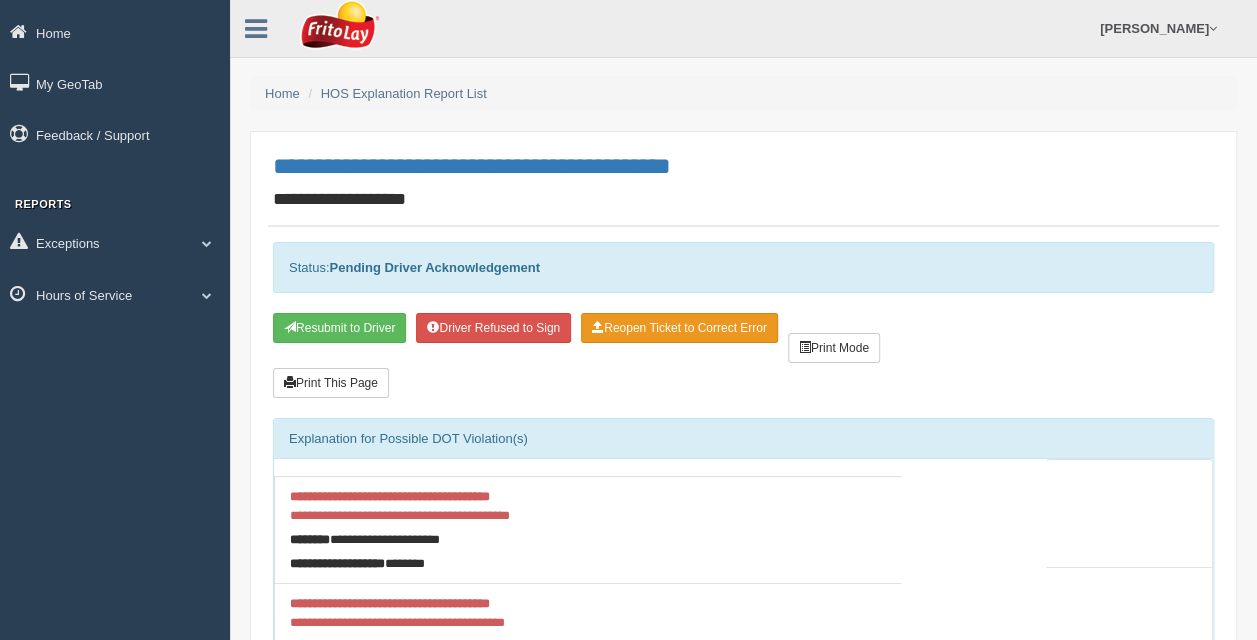 click on "Reopen Ticket to Correct Error" at bounding box center (679, 328) 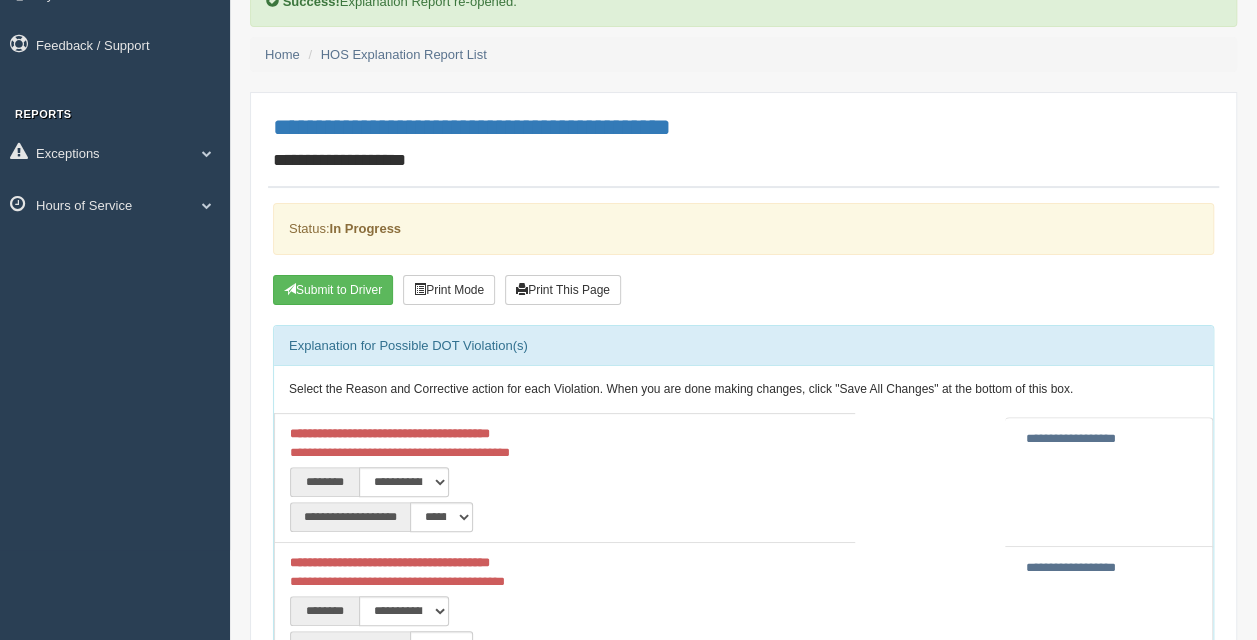 scroll, scrollTop: 300, scrollLeft: 0, axis: vertical 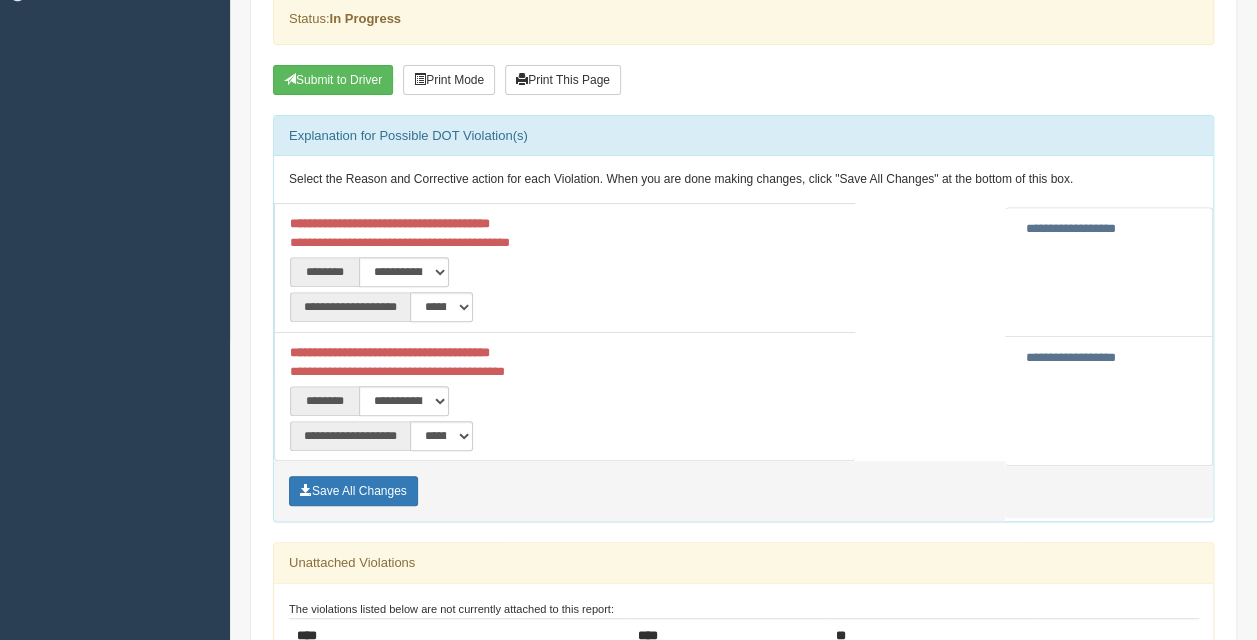 click on "**********" at bounding box center (1109, 272) 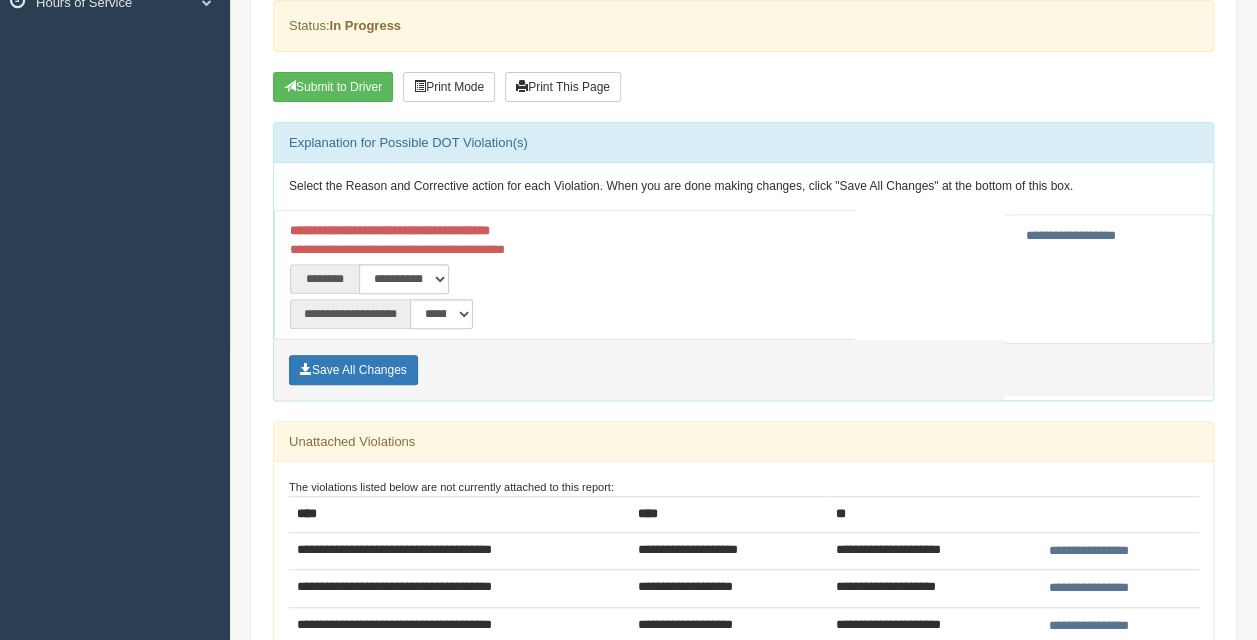 scroll, scrollTop: 300, scrollLeft: 0, axis: vertical 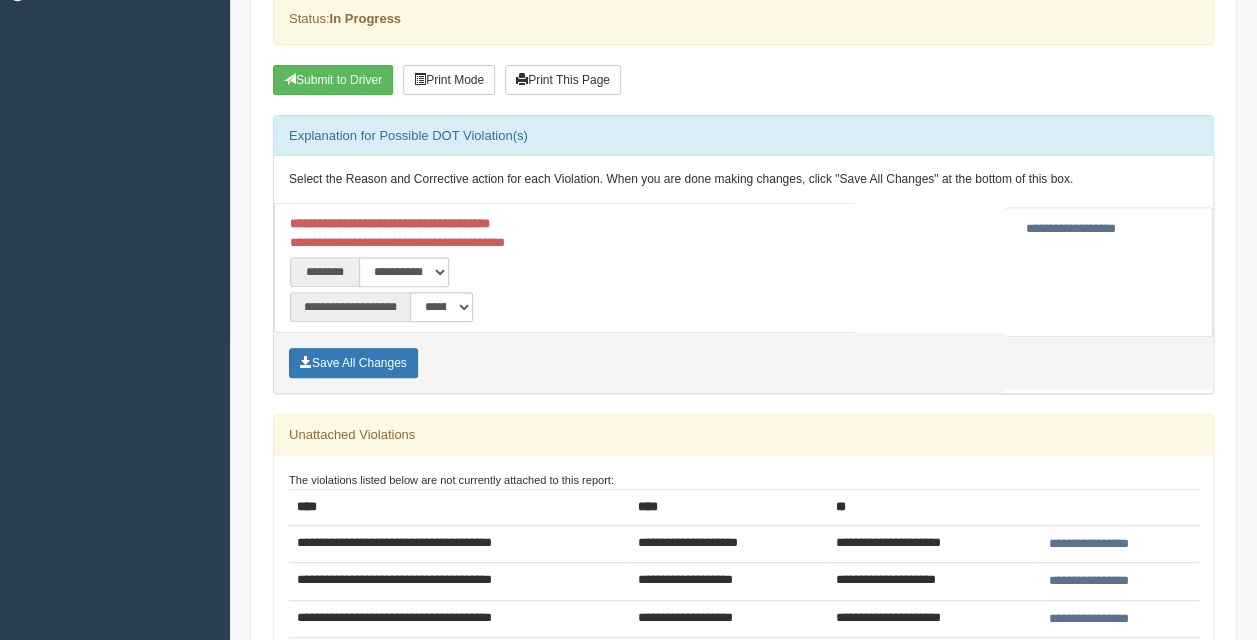 click on "**********" at bounding box center [1071, 228] 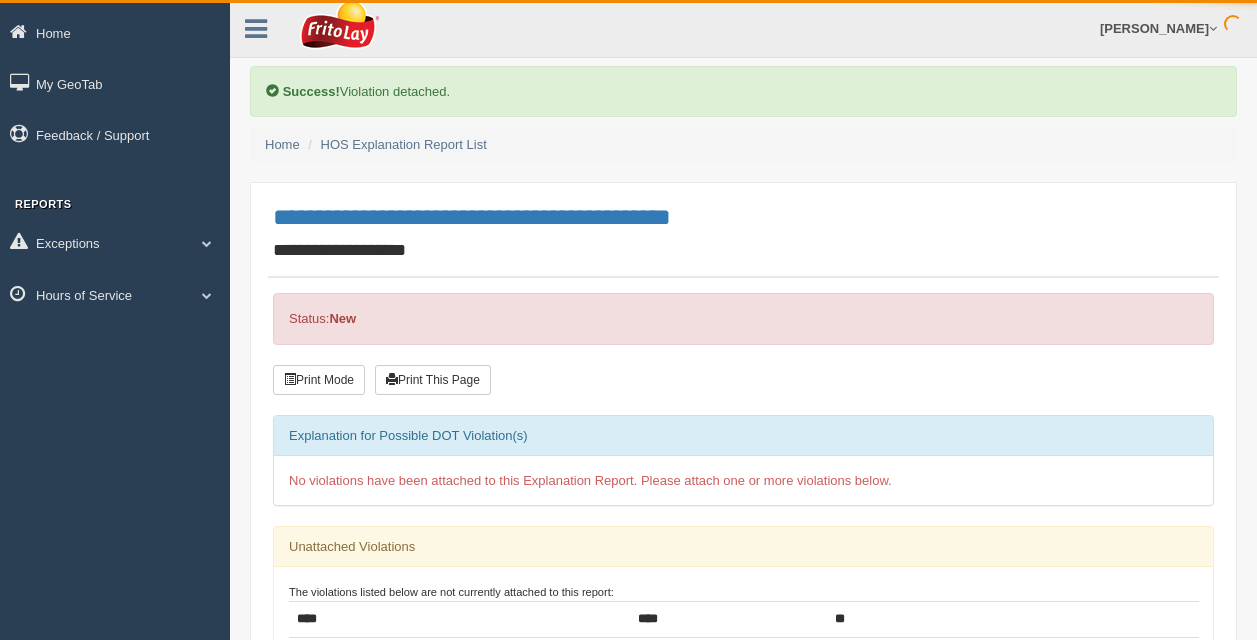 scroll, scrollTop: 0, scrollLeft: 0, axis: both 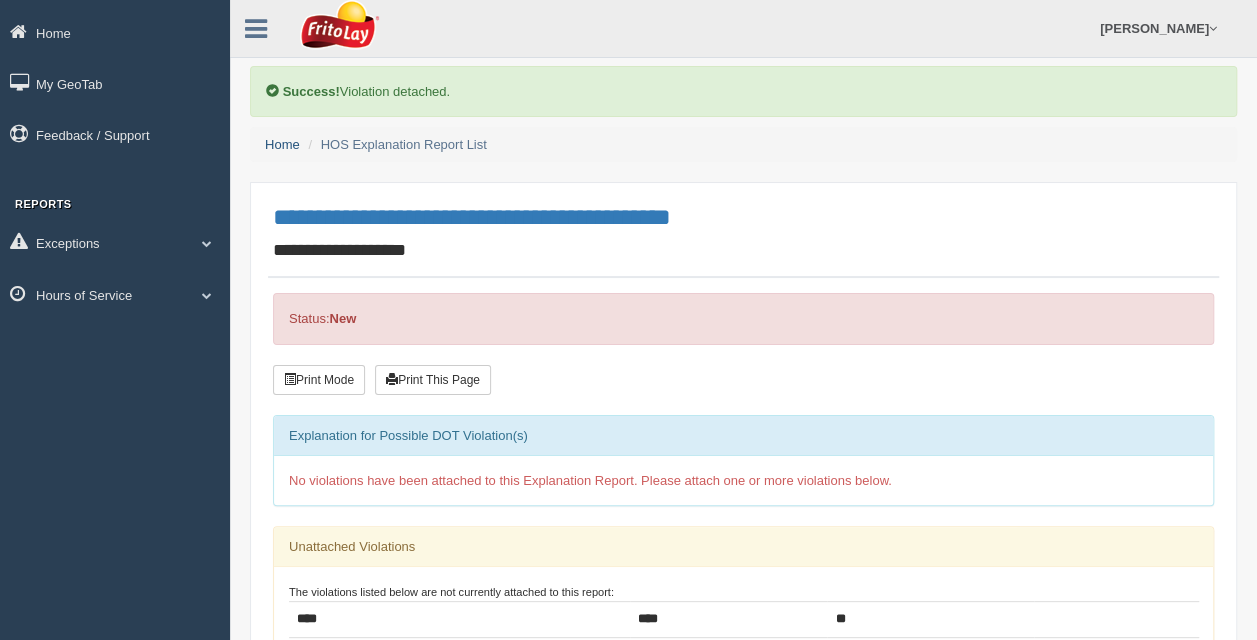 click on "Home" at bounding box center [282, 144] 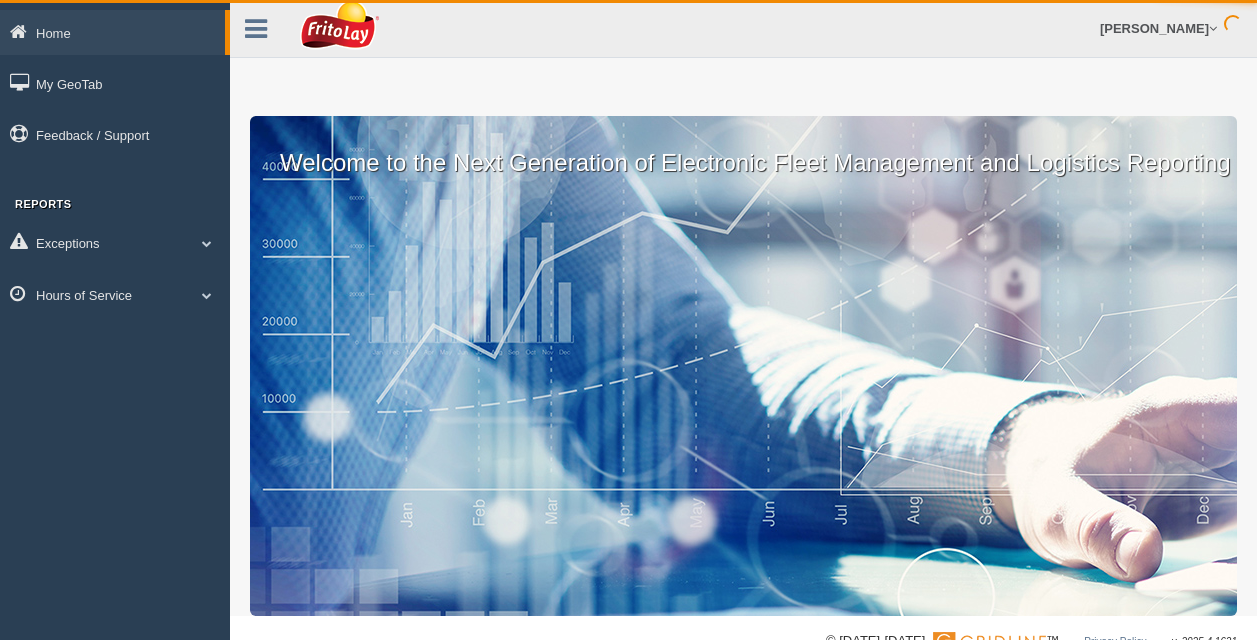 scroll, scrollTop: 0, scrollLeft: 0, axis: both 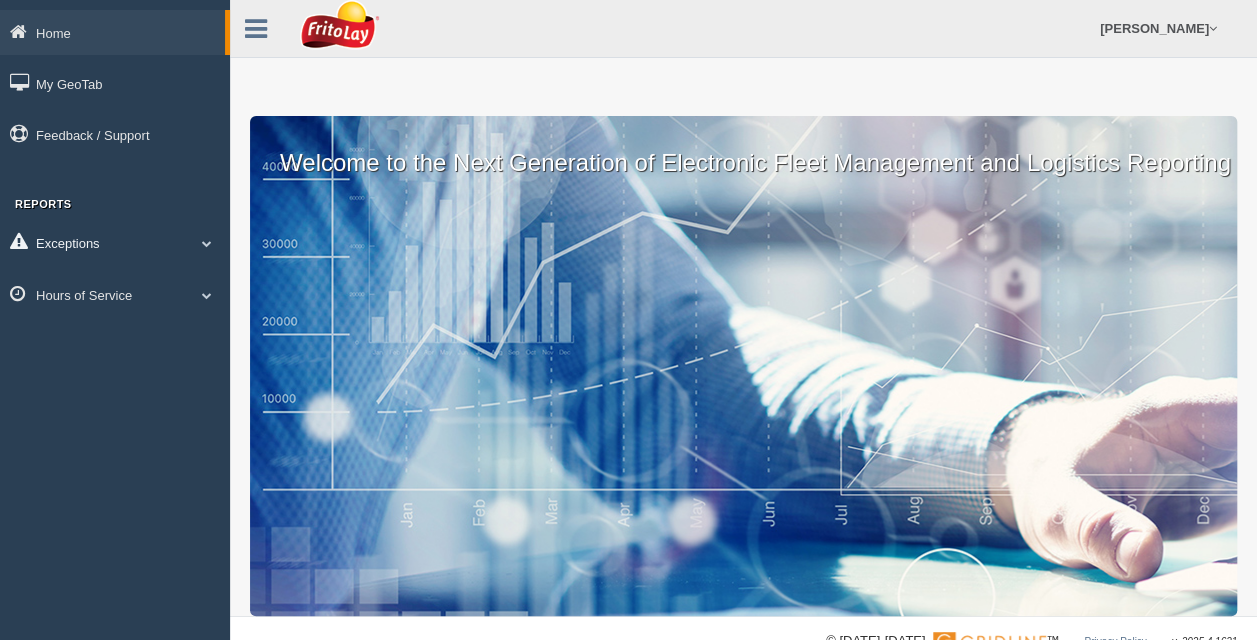 click on "Exceptions" at bounding box center [115, 242] 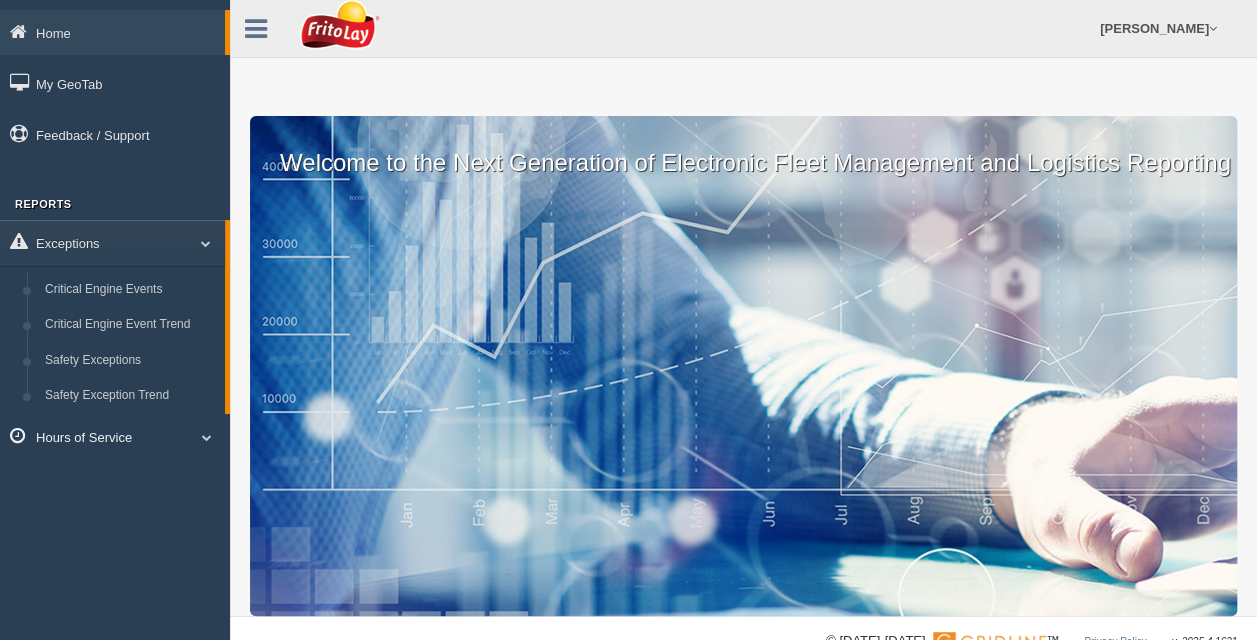 click on "Hours of Service" at bounding box center [115, 436] 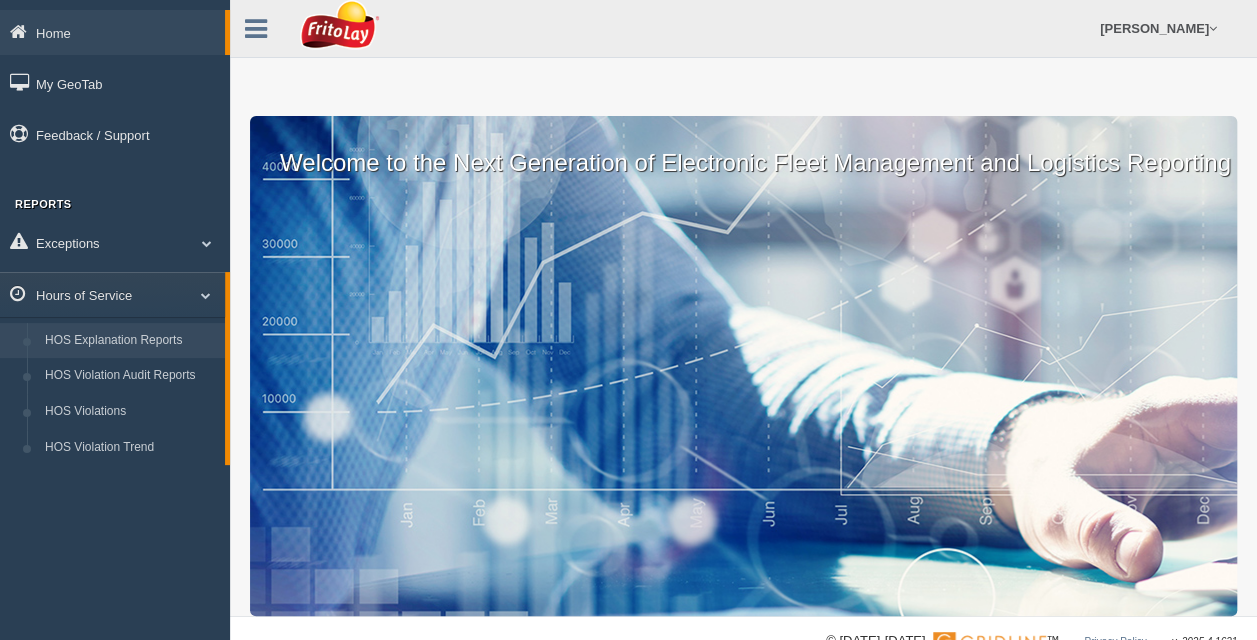 click on "HOS Explanation Reports" at bounding box center (130, 341) 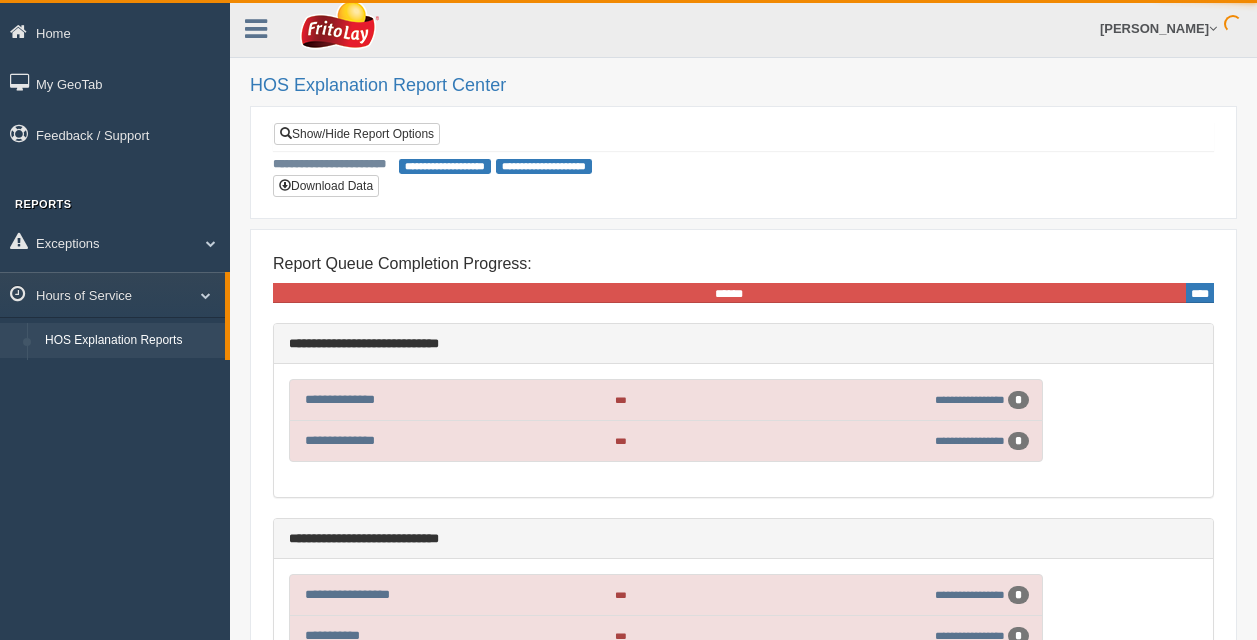 scroll, scrollTop: 0, scrollLeft: 0, axis: both 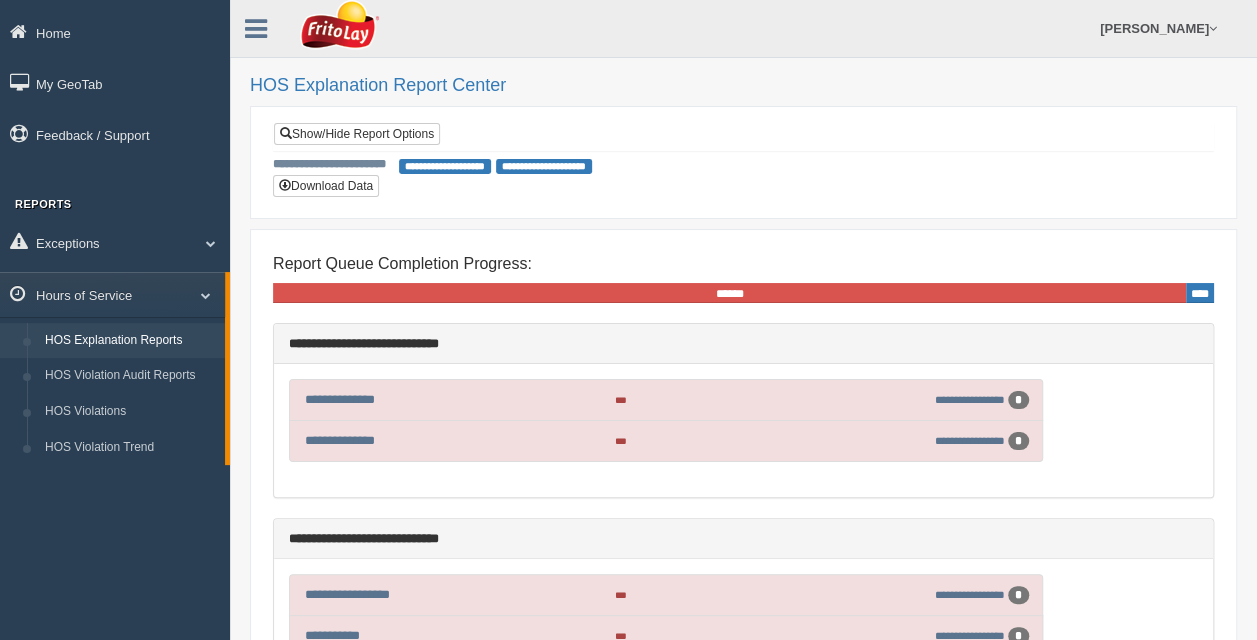 click on "**********" at bounding box center (743, 165) 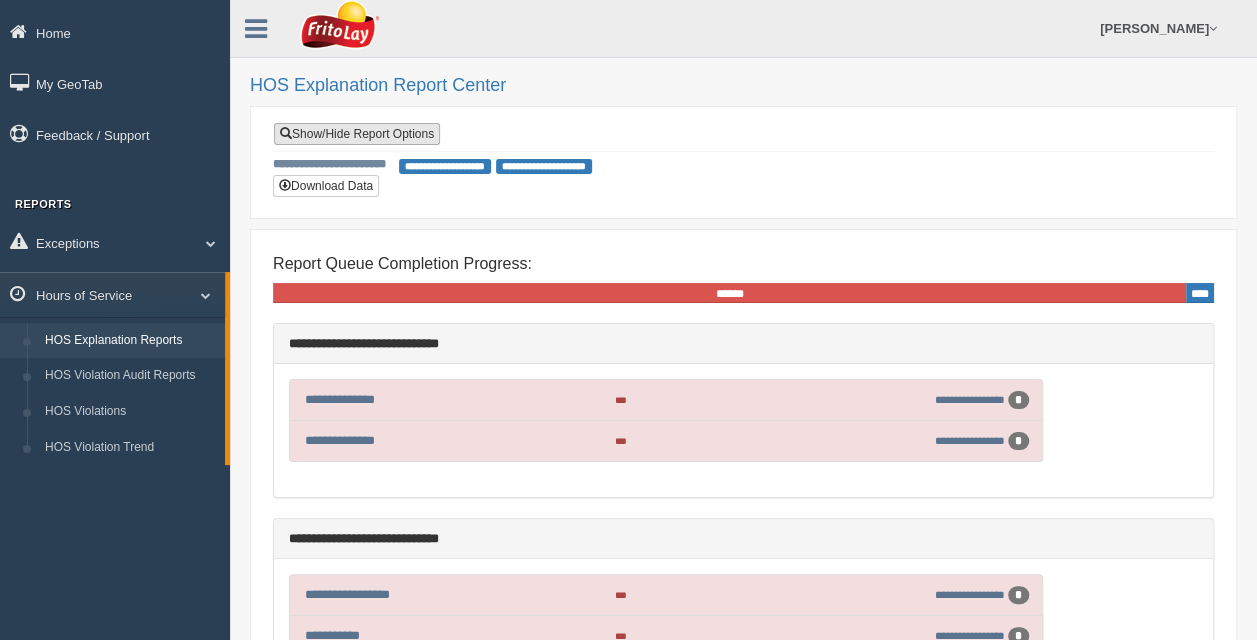 click on "Show/Hide Report Options" at bounding box center [357, 134] 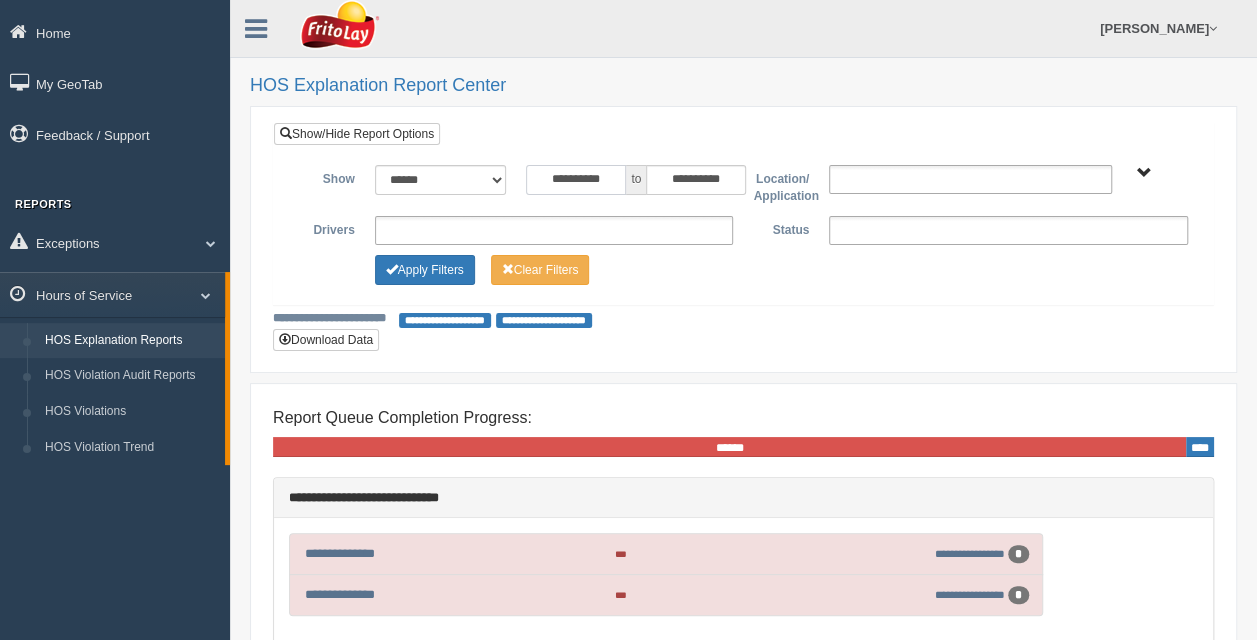 click on "**********" at bounding box center (576, 180) 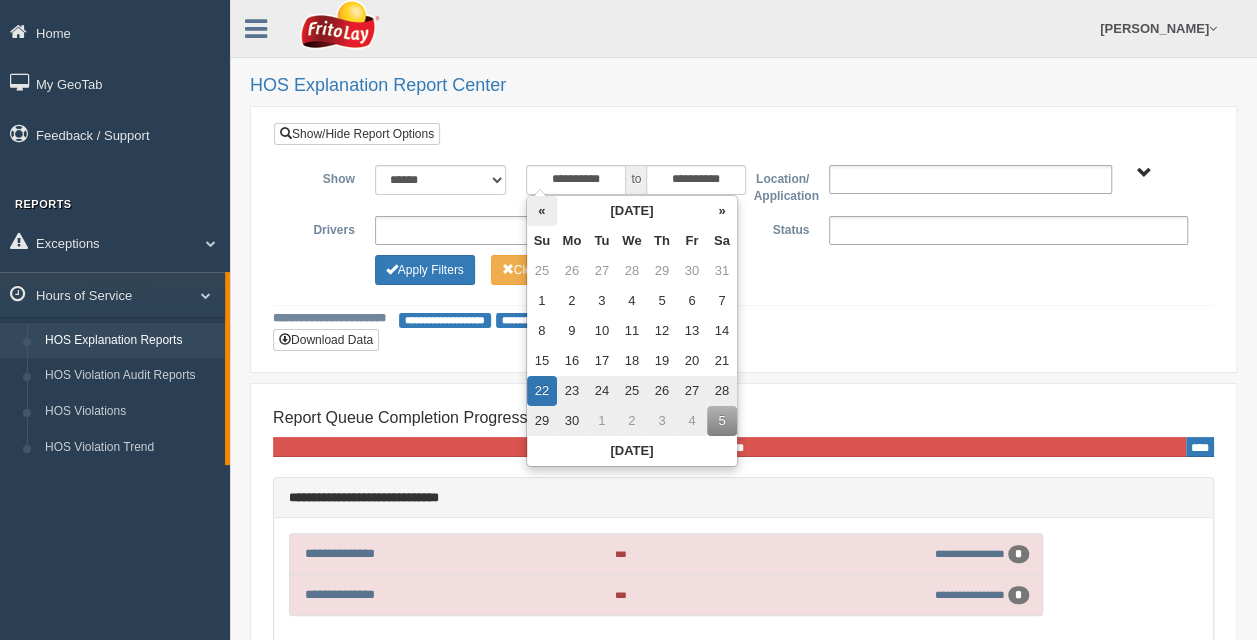 click on "«" at bounding box center (542, 211) 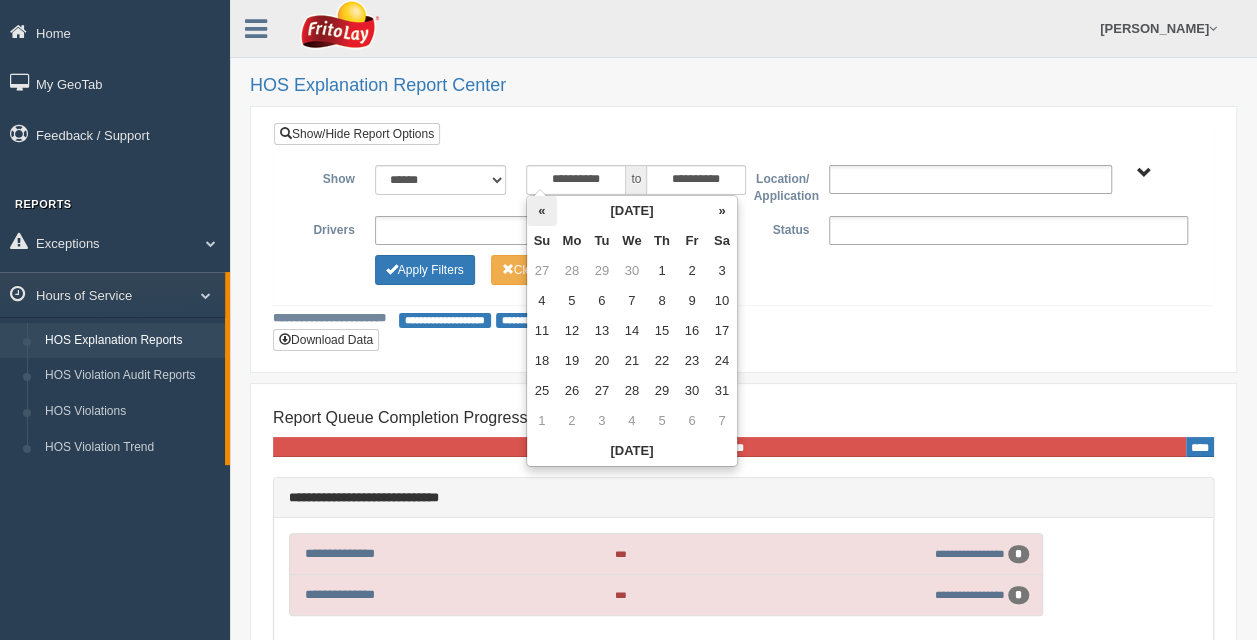click on "«" at bounding box center [542, 211] 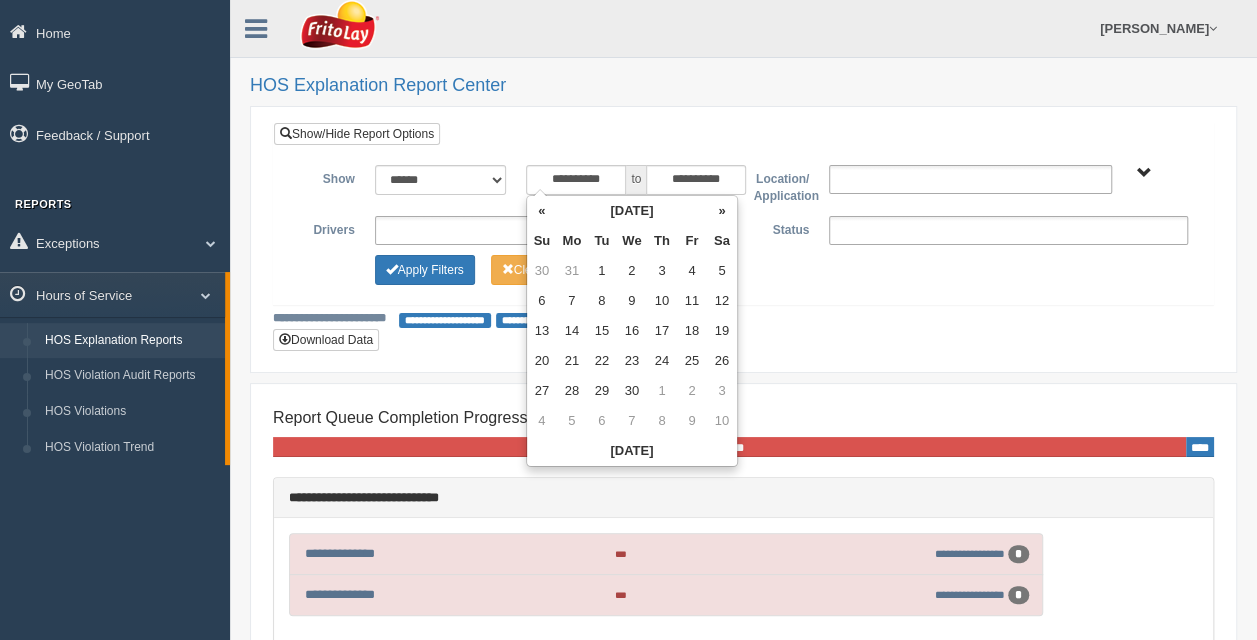 click on "«" at bounding box center (542, 211) 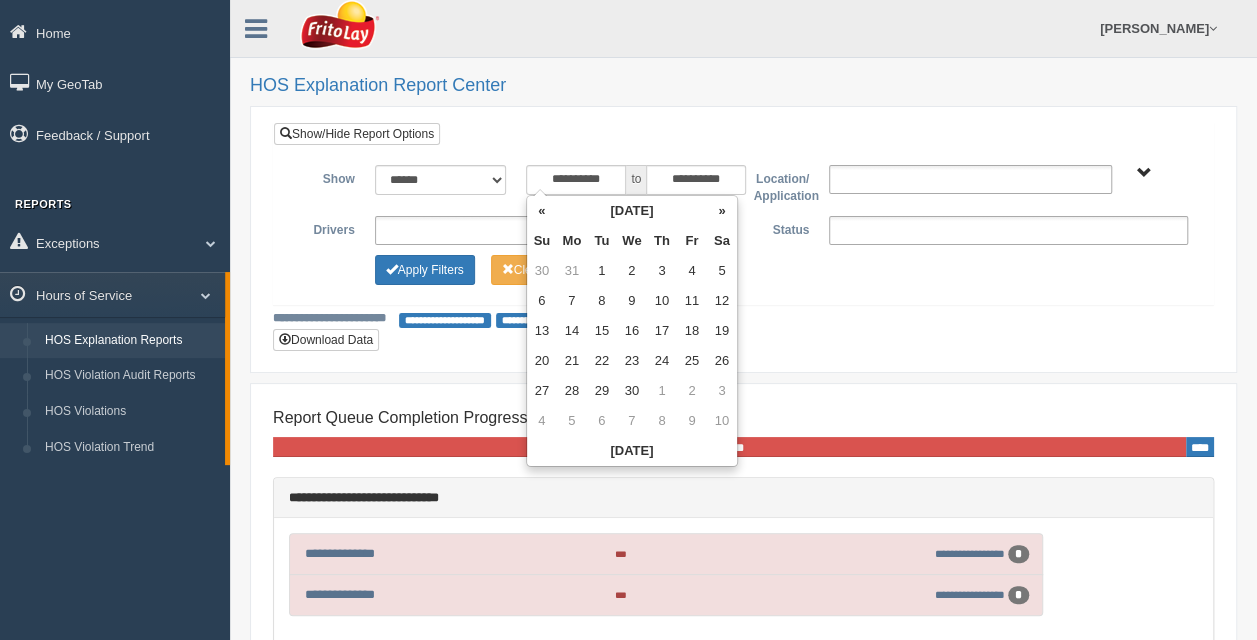 click on "«" at bounding box center [542, 211] 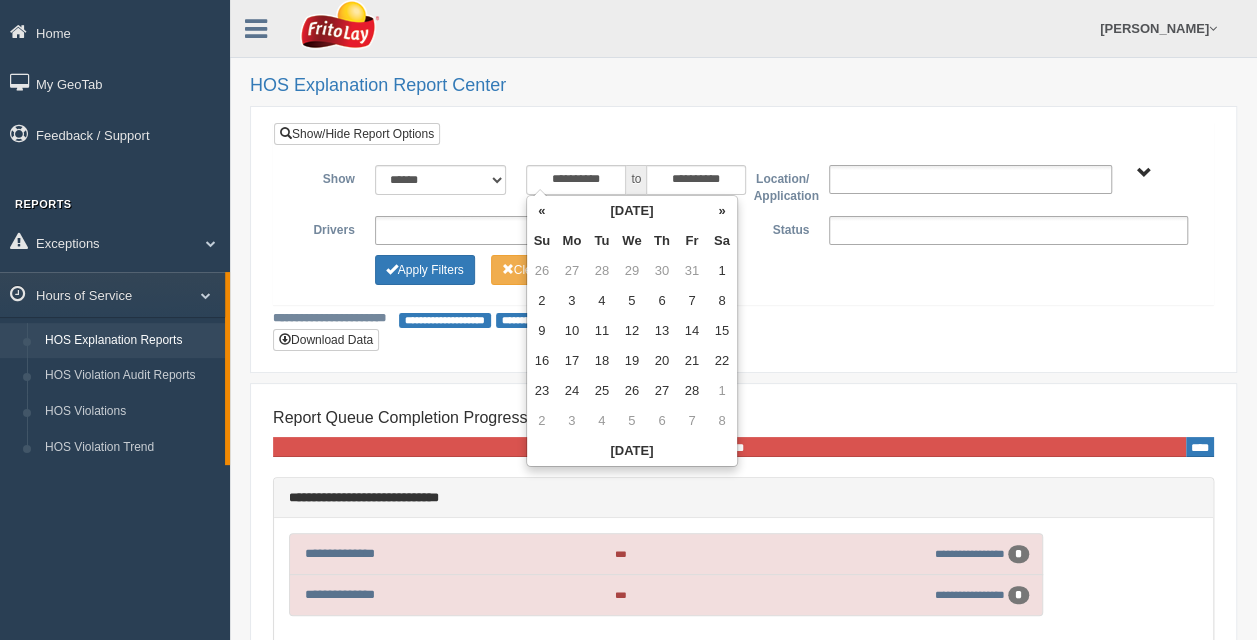 click on "«" at bounding box center (542, 211) 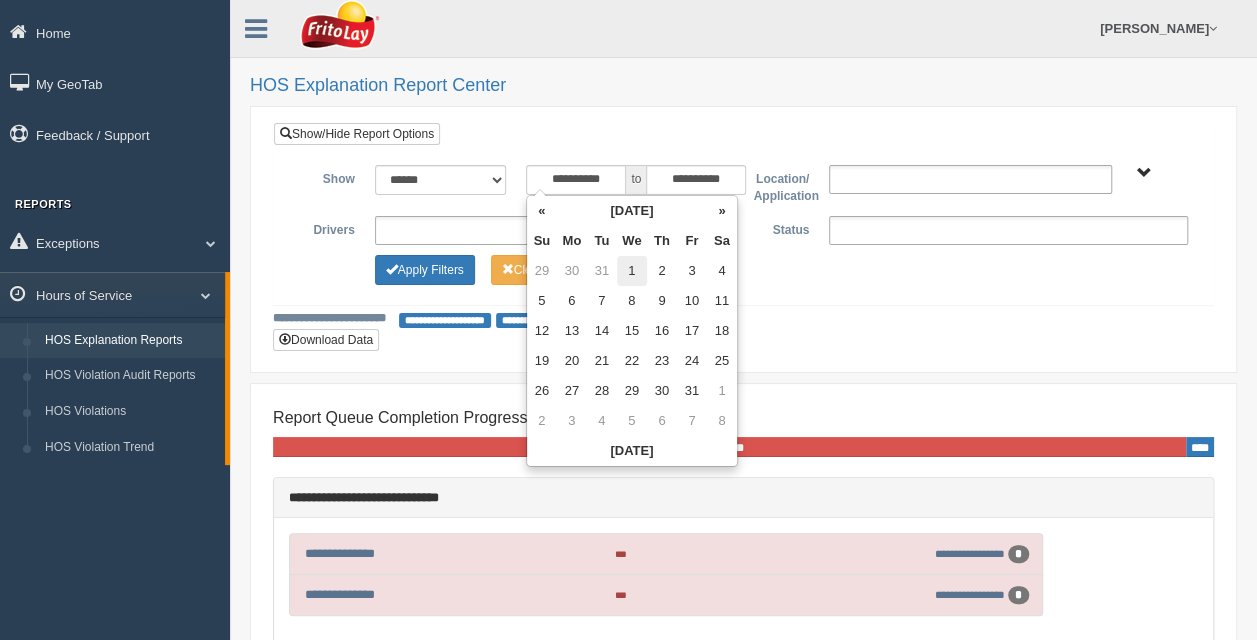 click on "1" at bounding box center (632, 271) 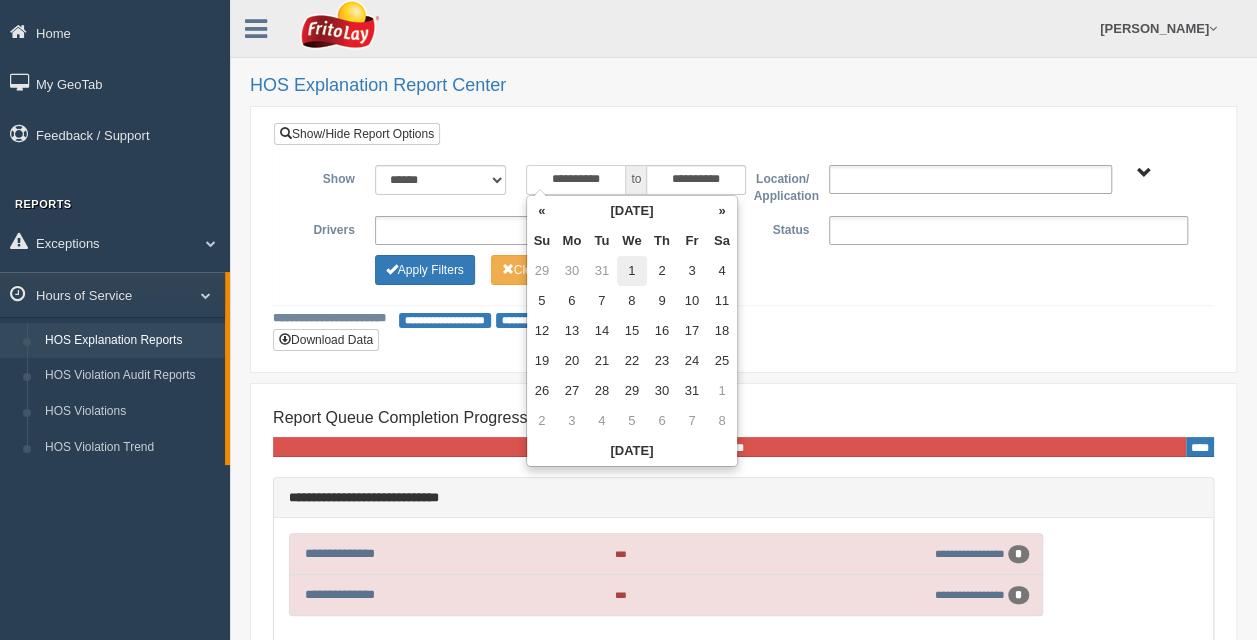 type on "**********" 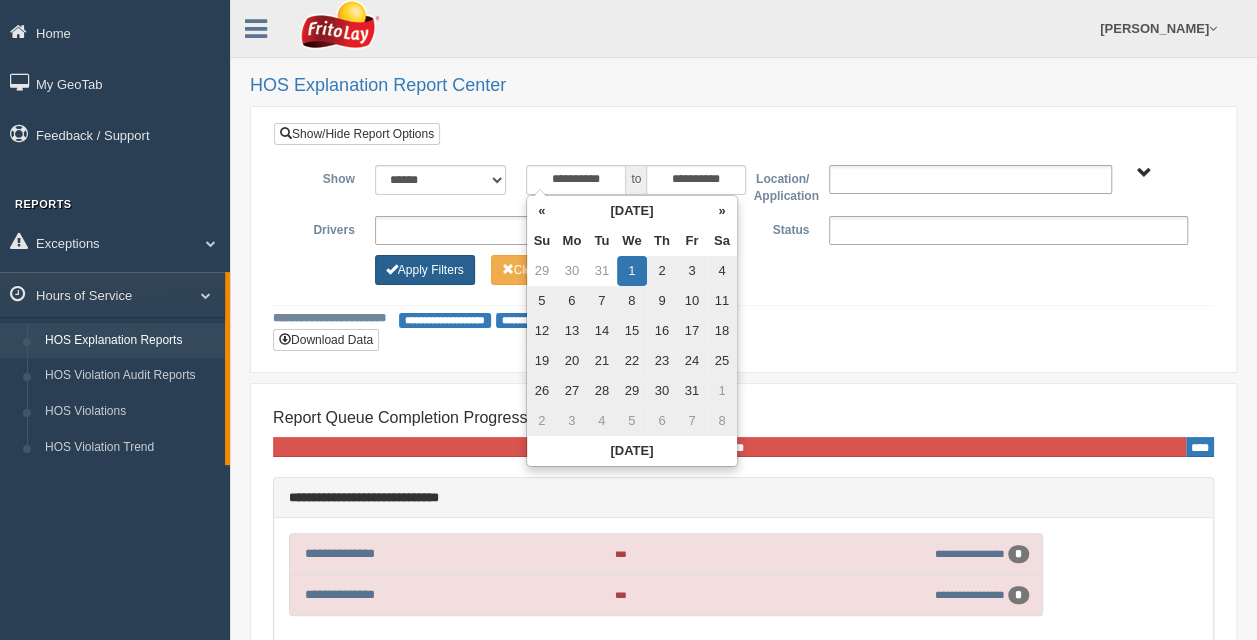 click on "Apply Filters" at bounding box center [425, 270] 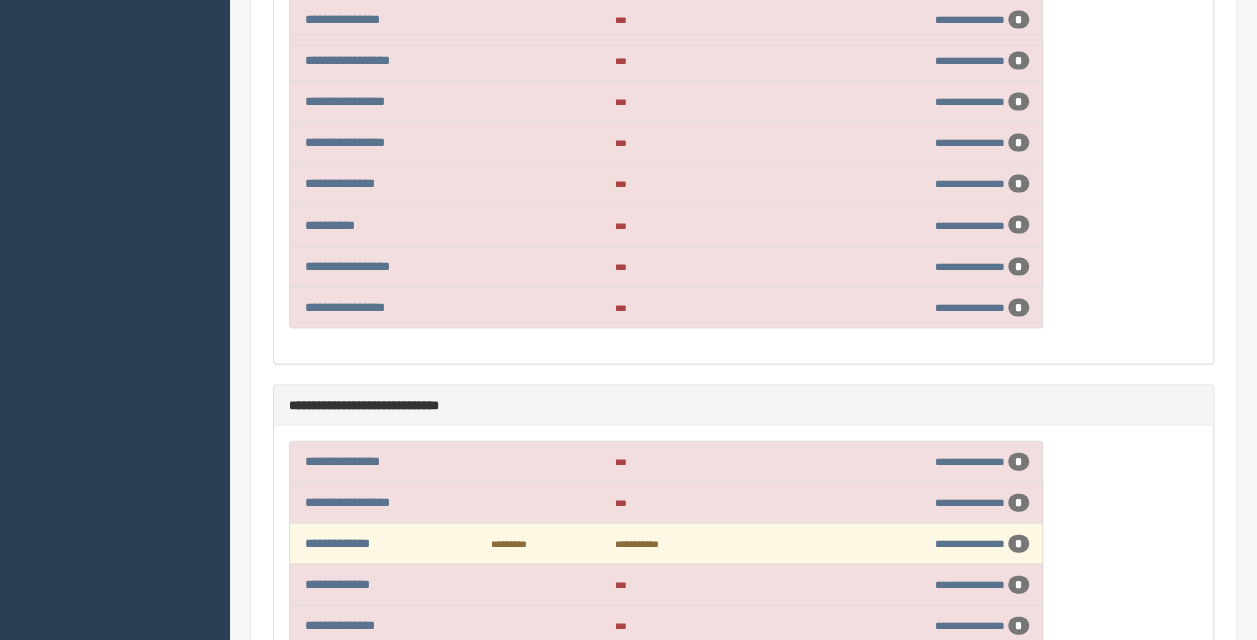 scroll, scrollTop: 2000, scrollLeft: 0, axis: vertical 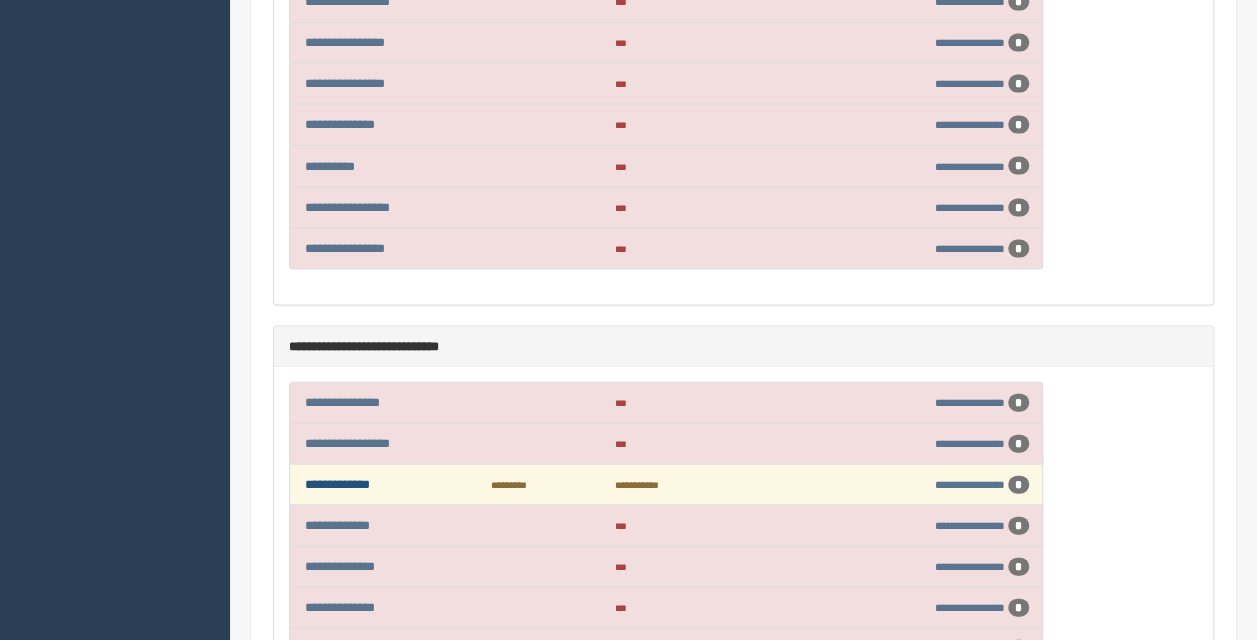 click on "**********" at bounding box center [337, 484] 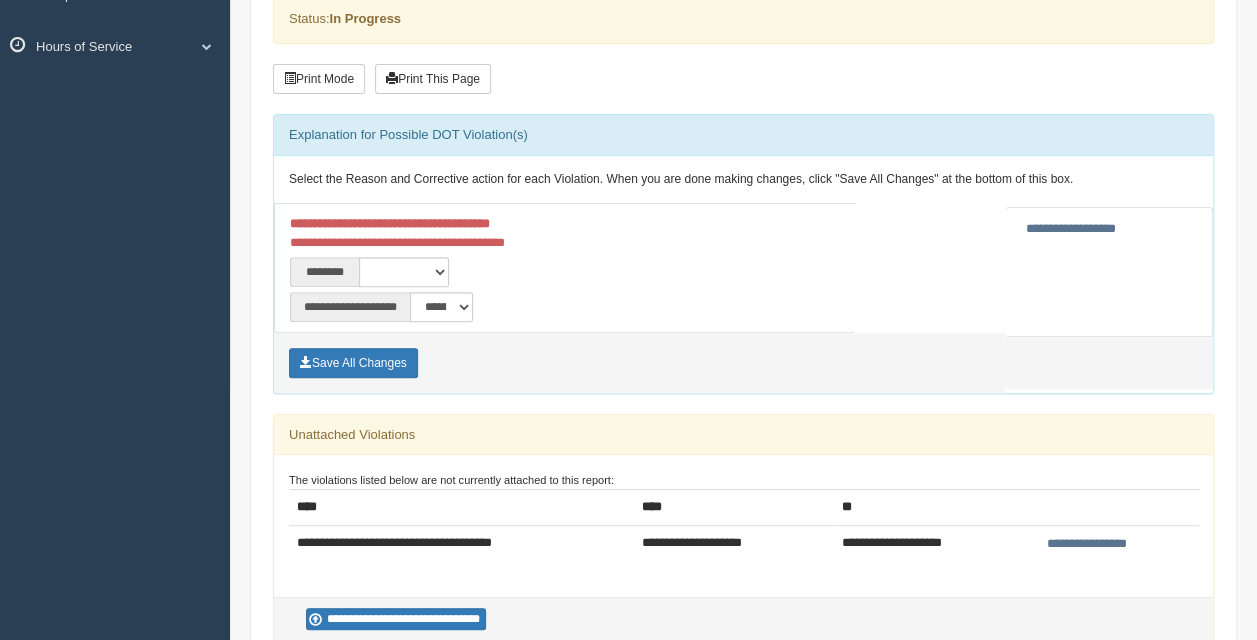scroll, scrollTop: 300, scrollLeft: 0, axis: vertical 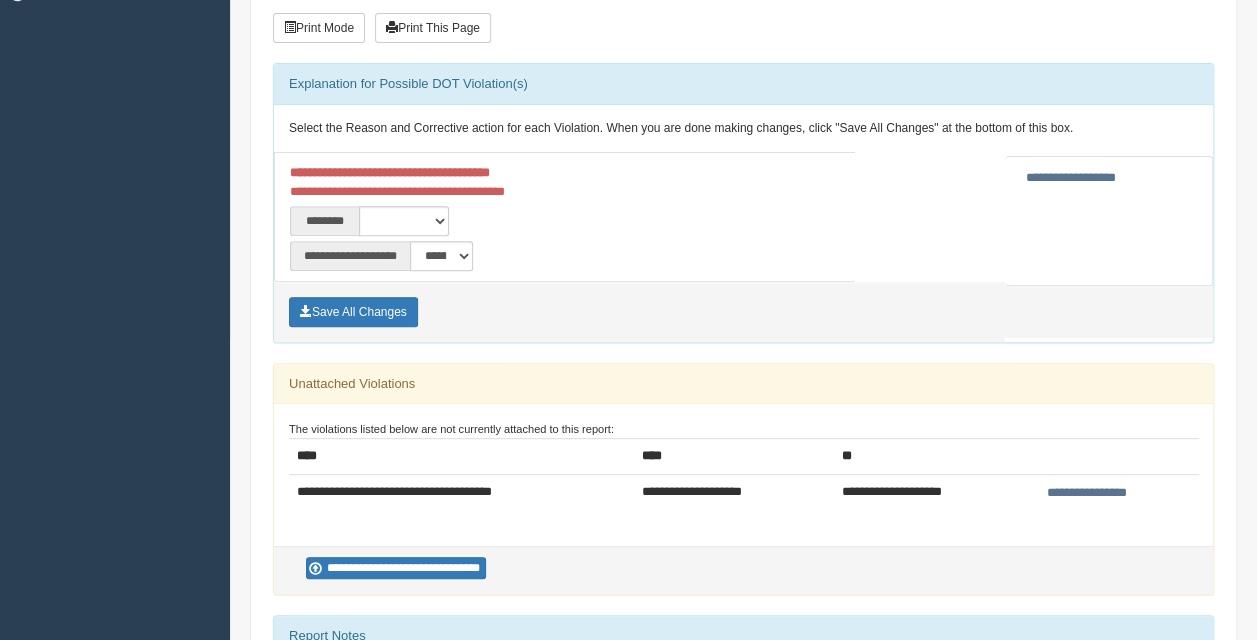 click on "**********" at bounding box center [1071, 177] 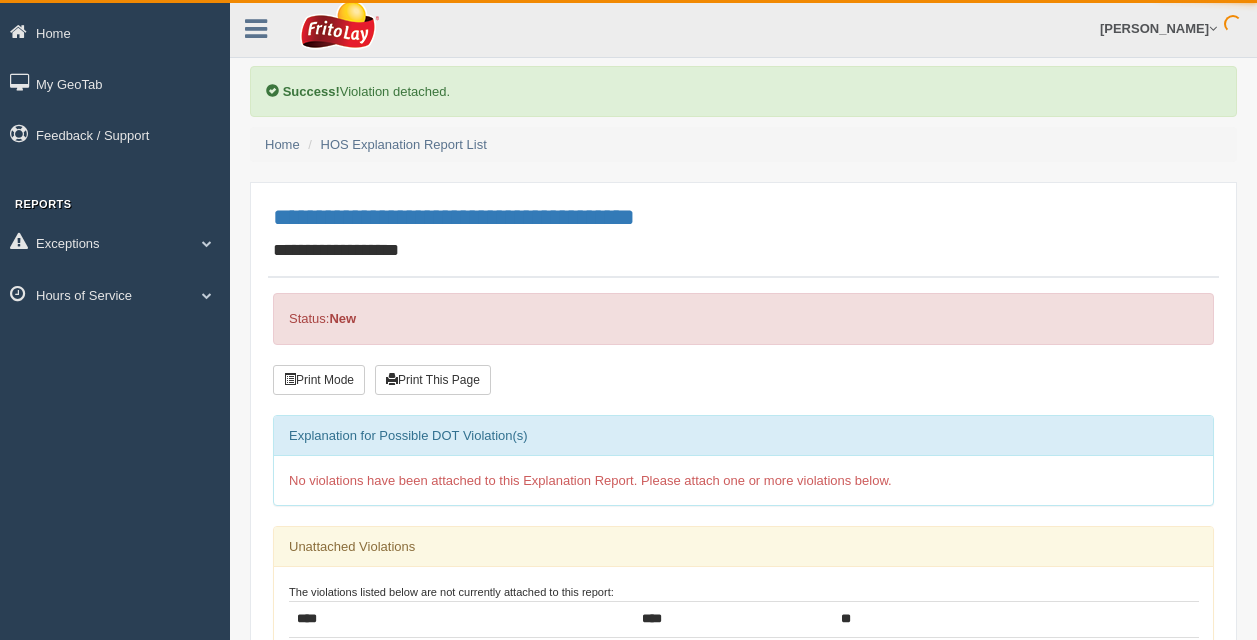 scroll, scrollTop: 0, scrollLeft: 0, axis: both 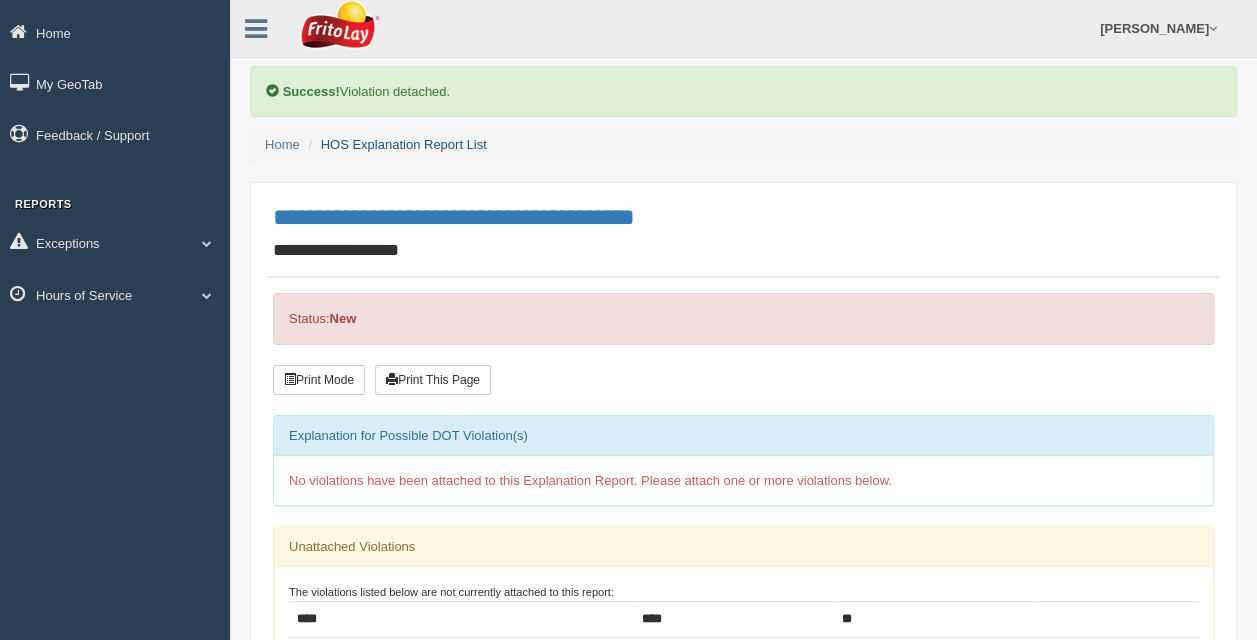drag, startPoint x: 379, startPoint y: 148, endPoint x: 412, endPoint y: 162, distance: 35.846897 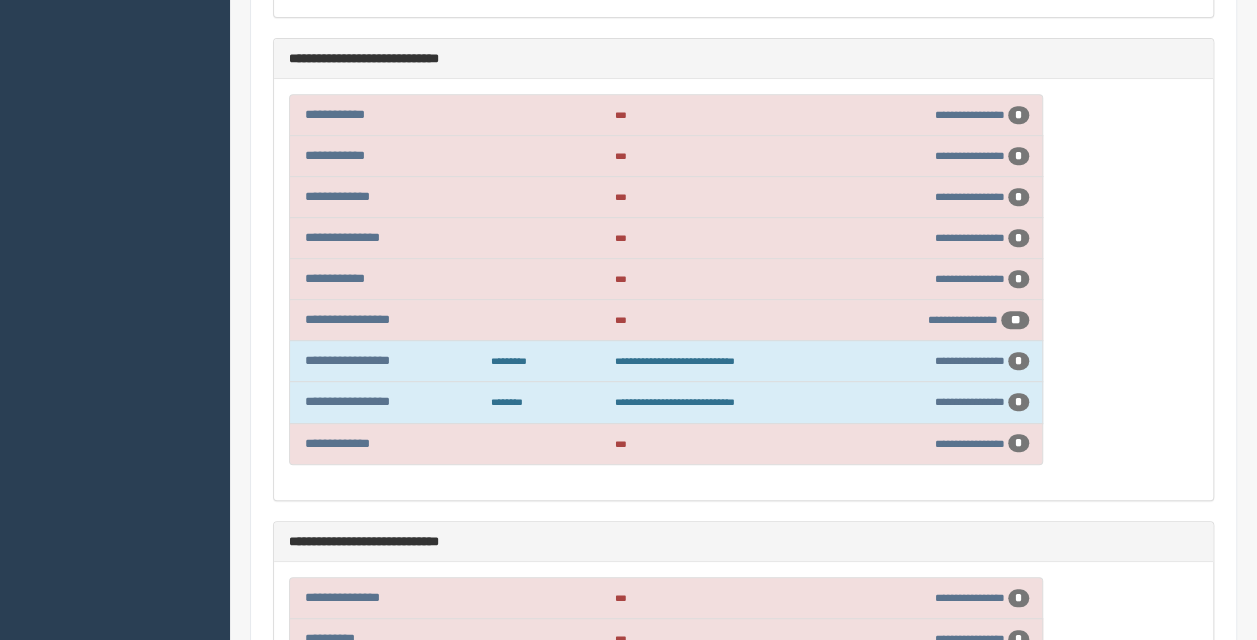 scroll, scrollTop: 4200, scrollLeft: 0, axis: vertical 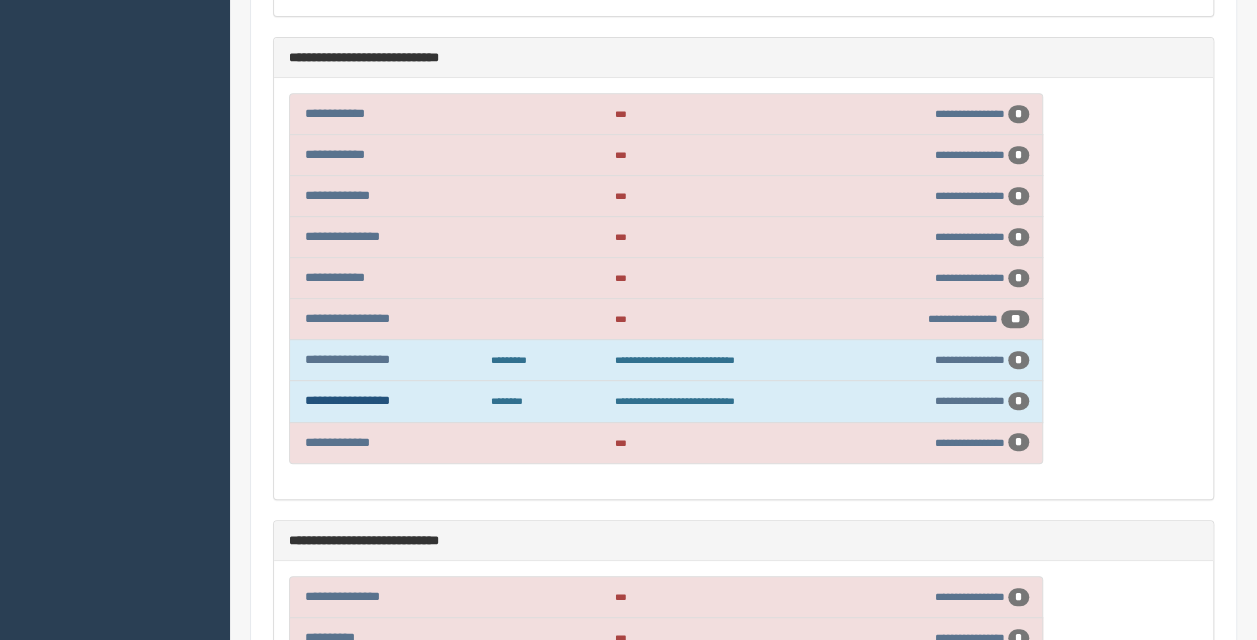 drag, startPoint x: 316, startPoint y: 336, endPoint x: 331, endPoint y: 334, distance: 15.132746 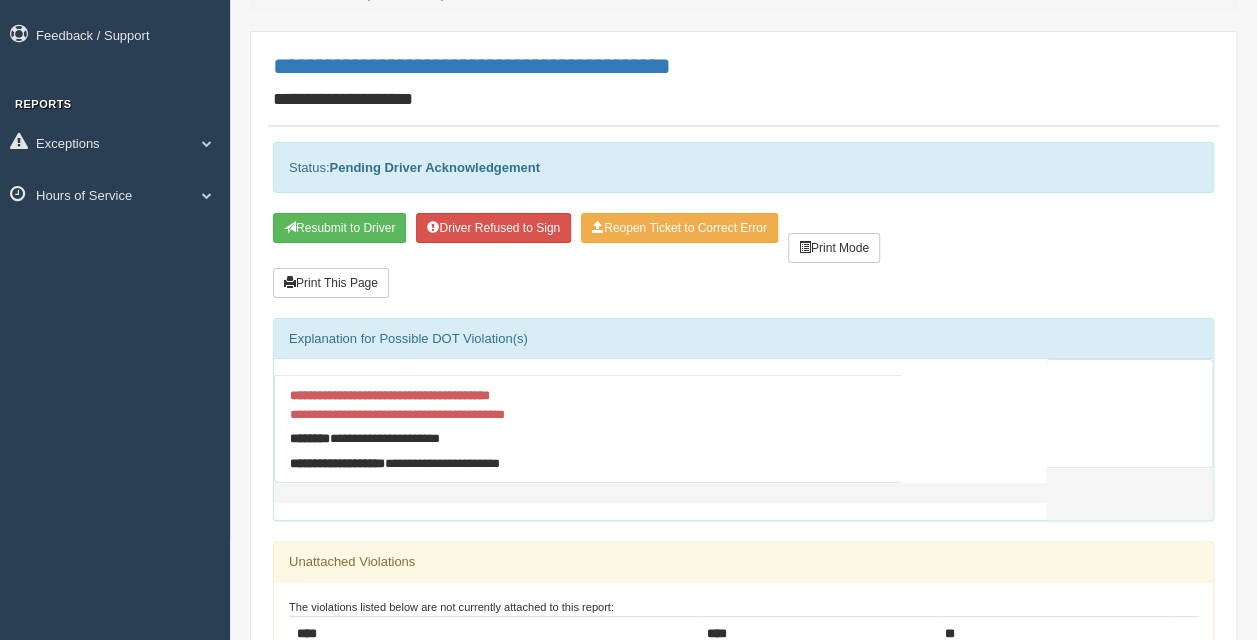 scroll, scrollTop: 0, scrollLeft: 0, axis: both 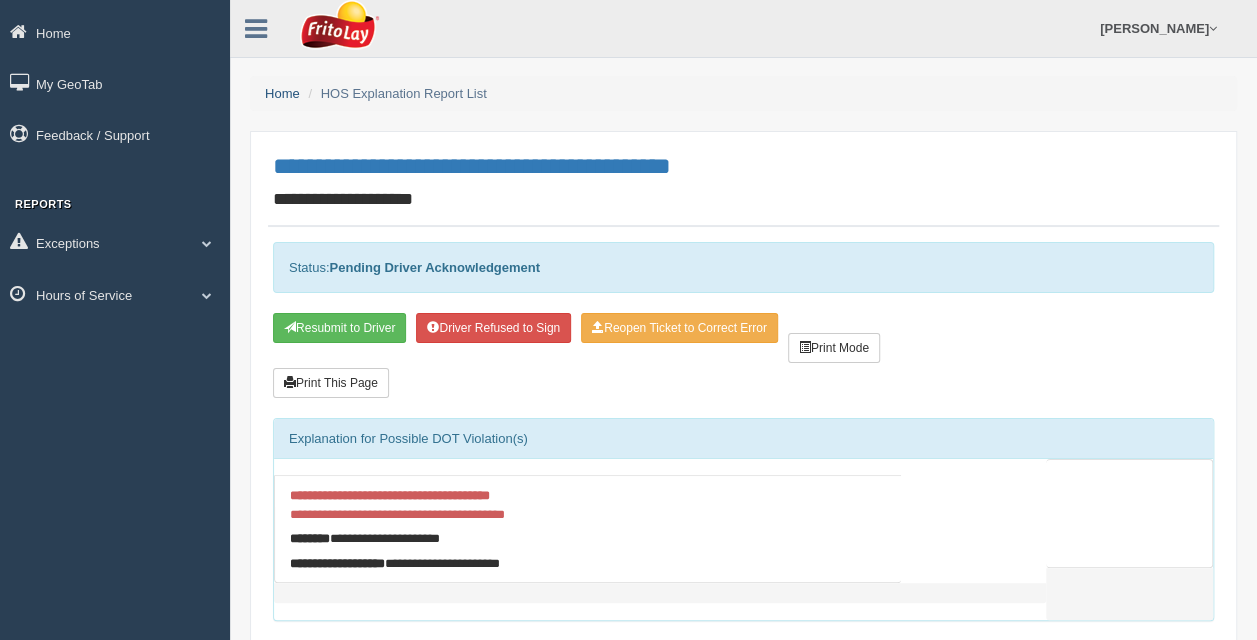 click on "Home" at bounding box center (282, 93) 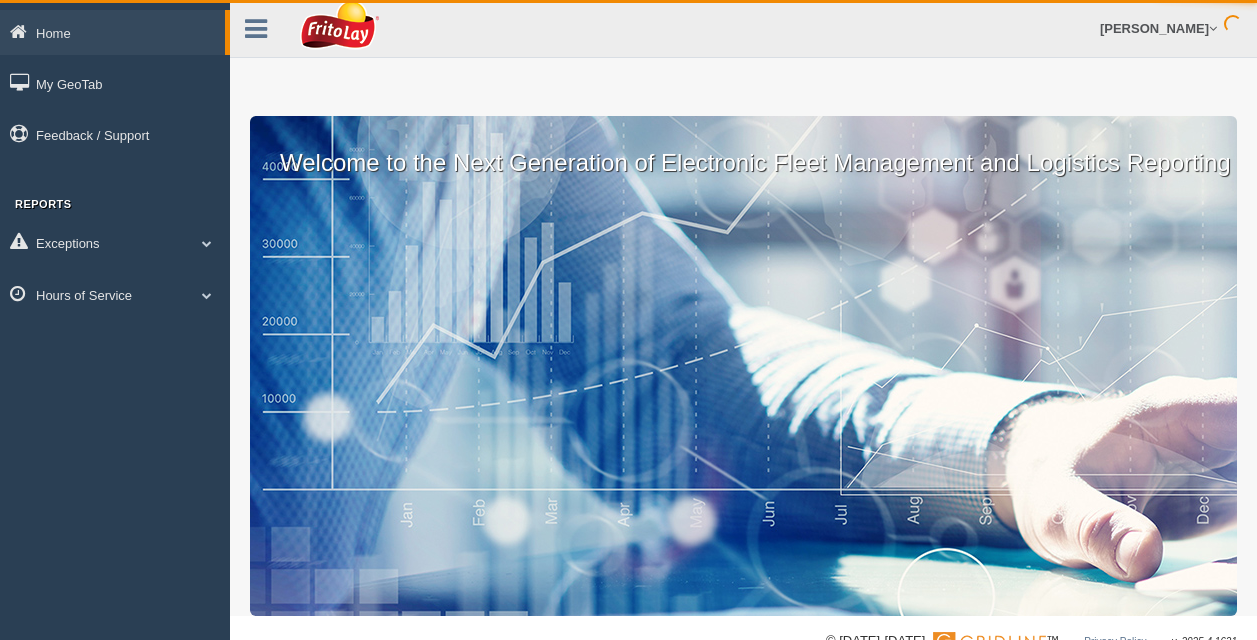 scroll, scrollTop: 0, scrollLeft: 0, axis: both 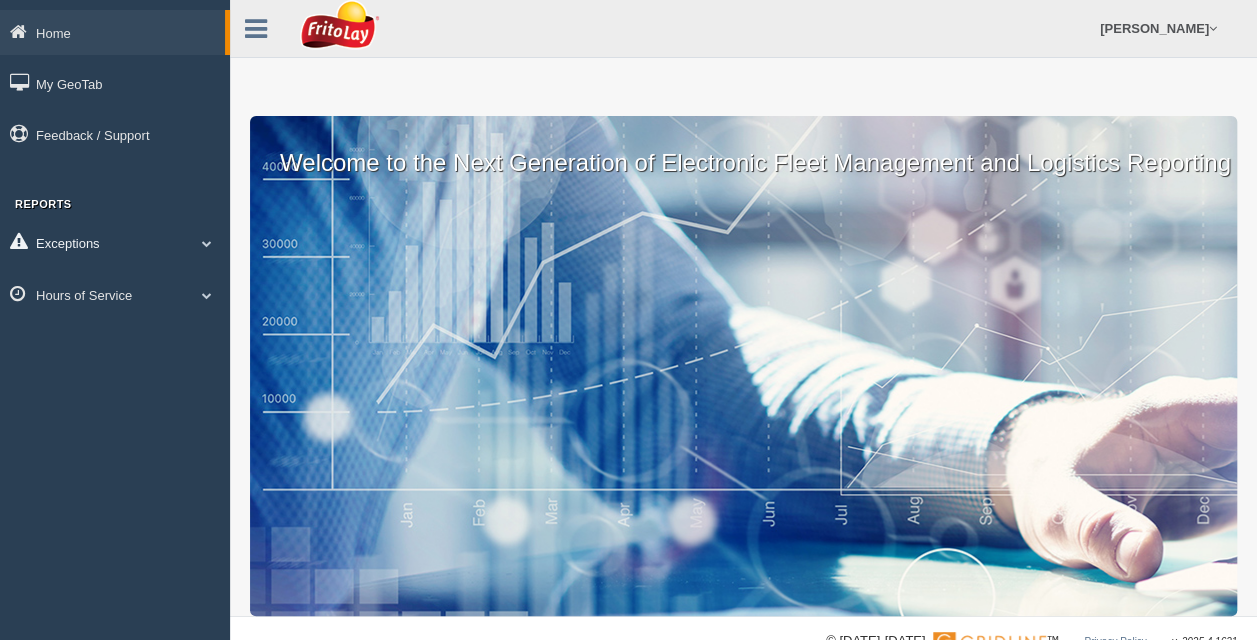 click on "Exceptions" at bounding box center (115, 242) 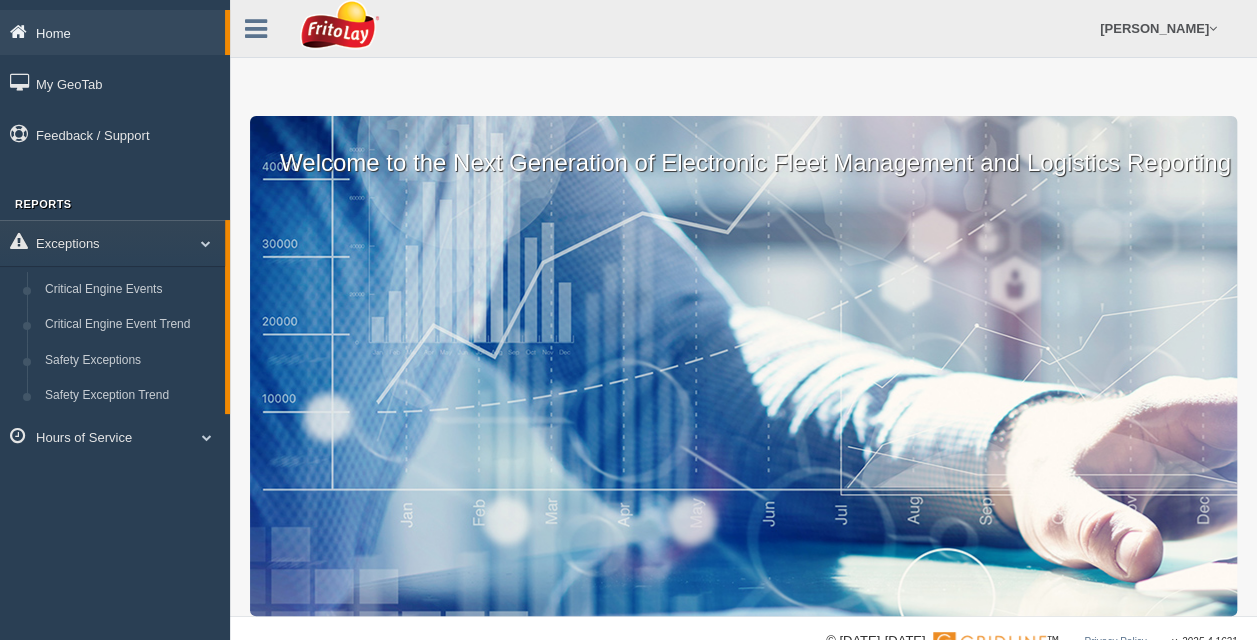 click on "Home" at bounding box center (112, 32) 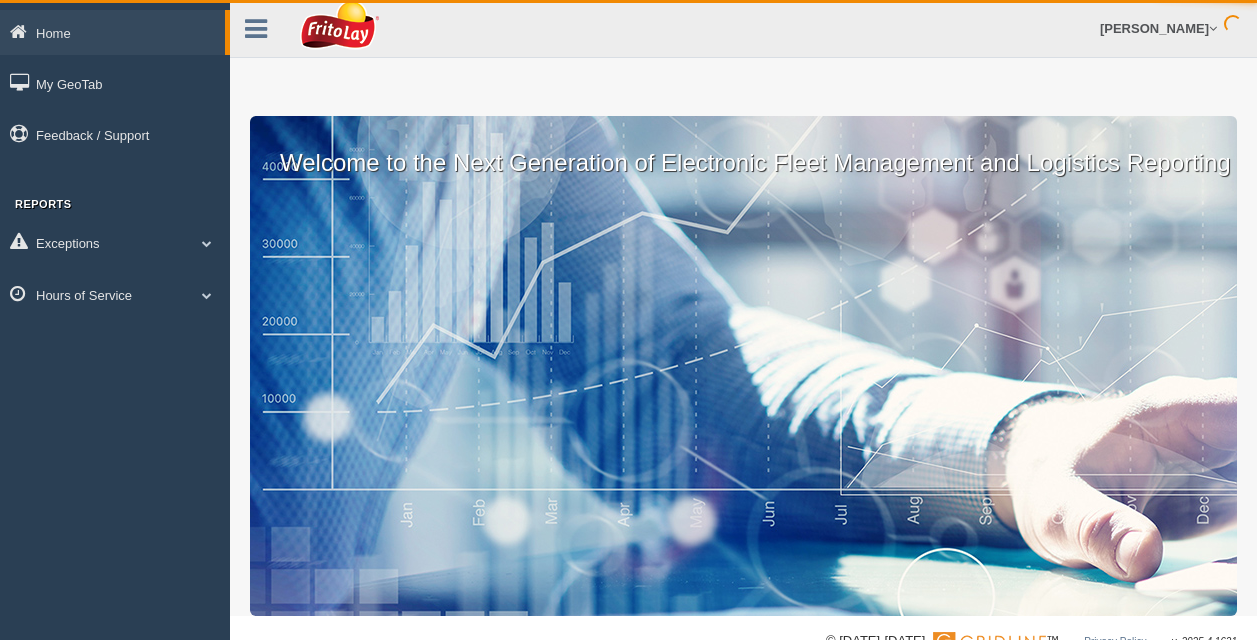 scroll, scrollTop: 0, scrollLeft: 0, axis: both 